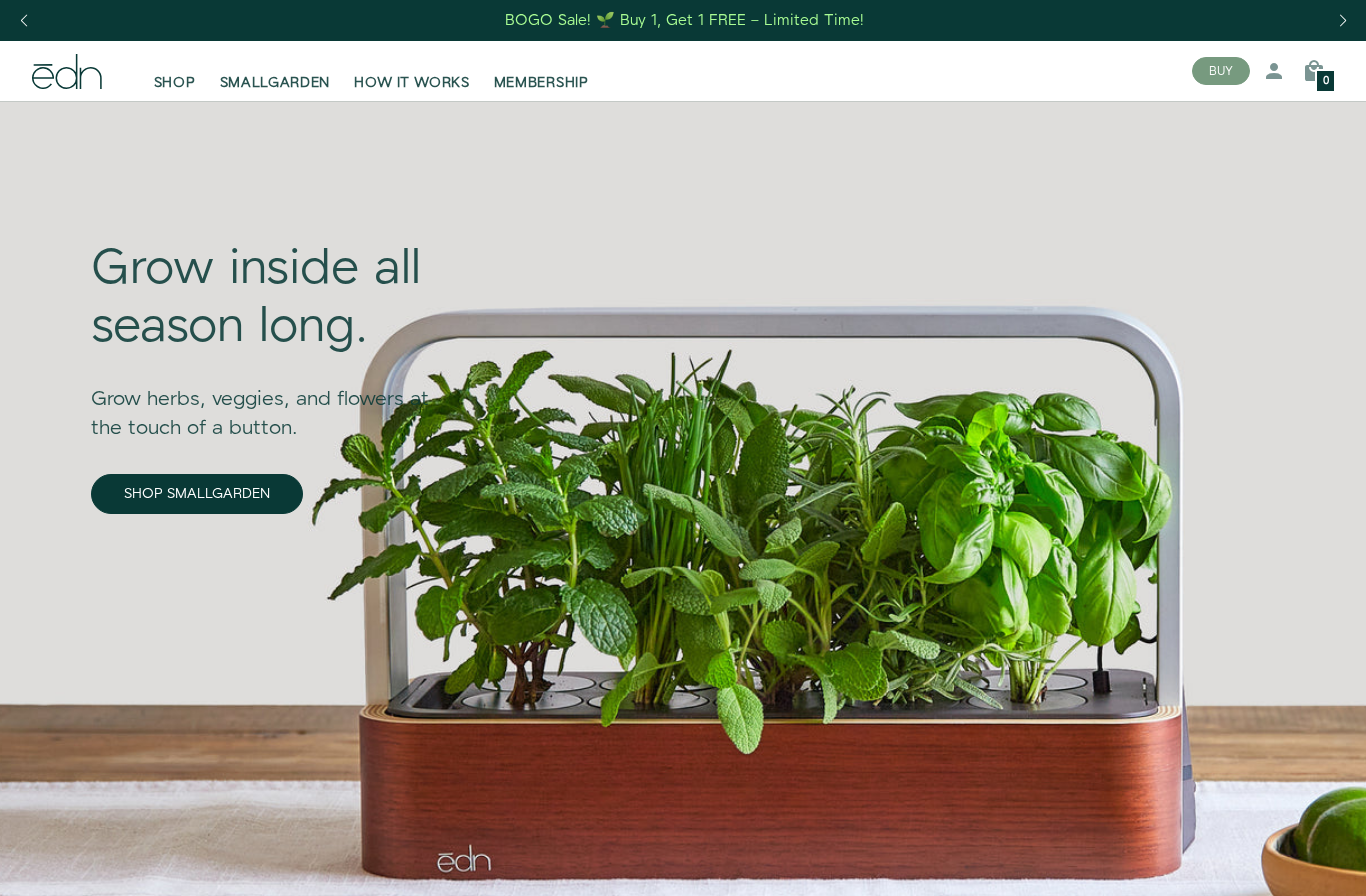 scroll, scrollTop: 0, scrollLeft: 0, axis: both 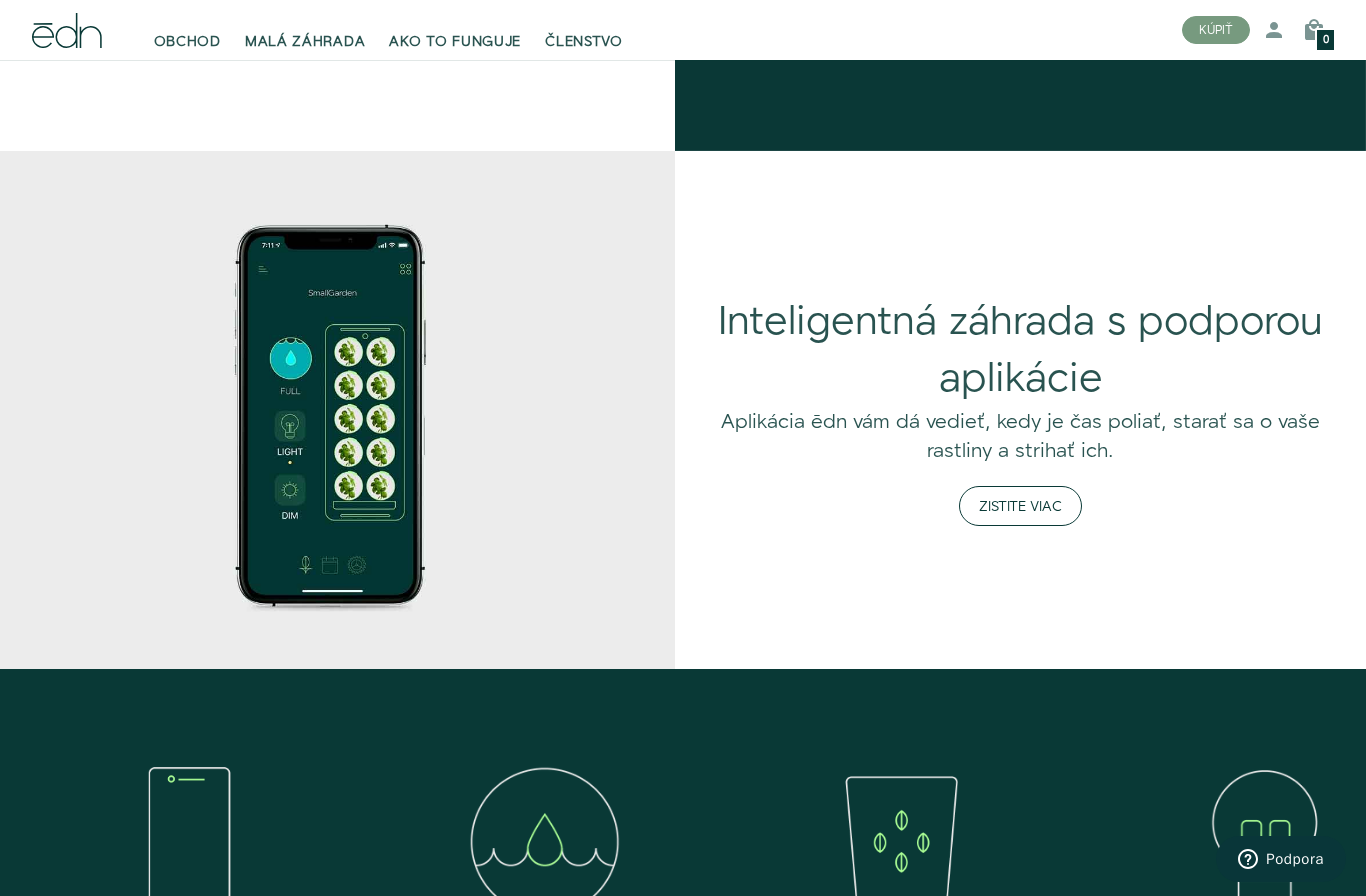 click on "Zistite viac" at bounding box center (1020, 506) 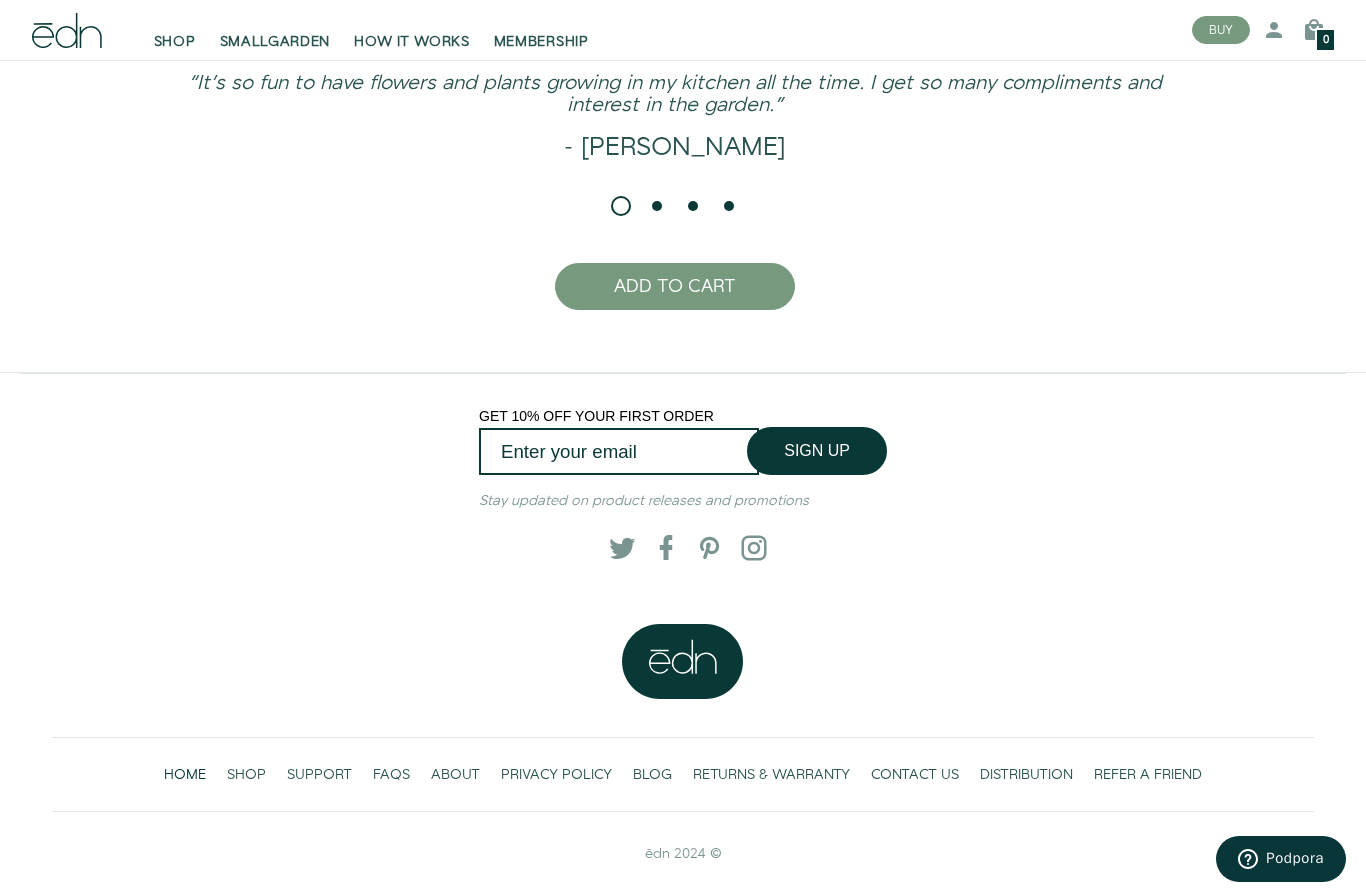 scroll, scrollTop: 4541, scrollLeft: 0, axis: vertical 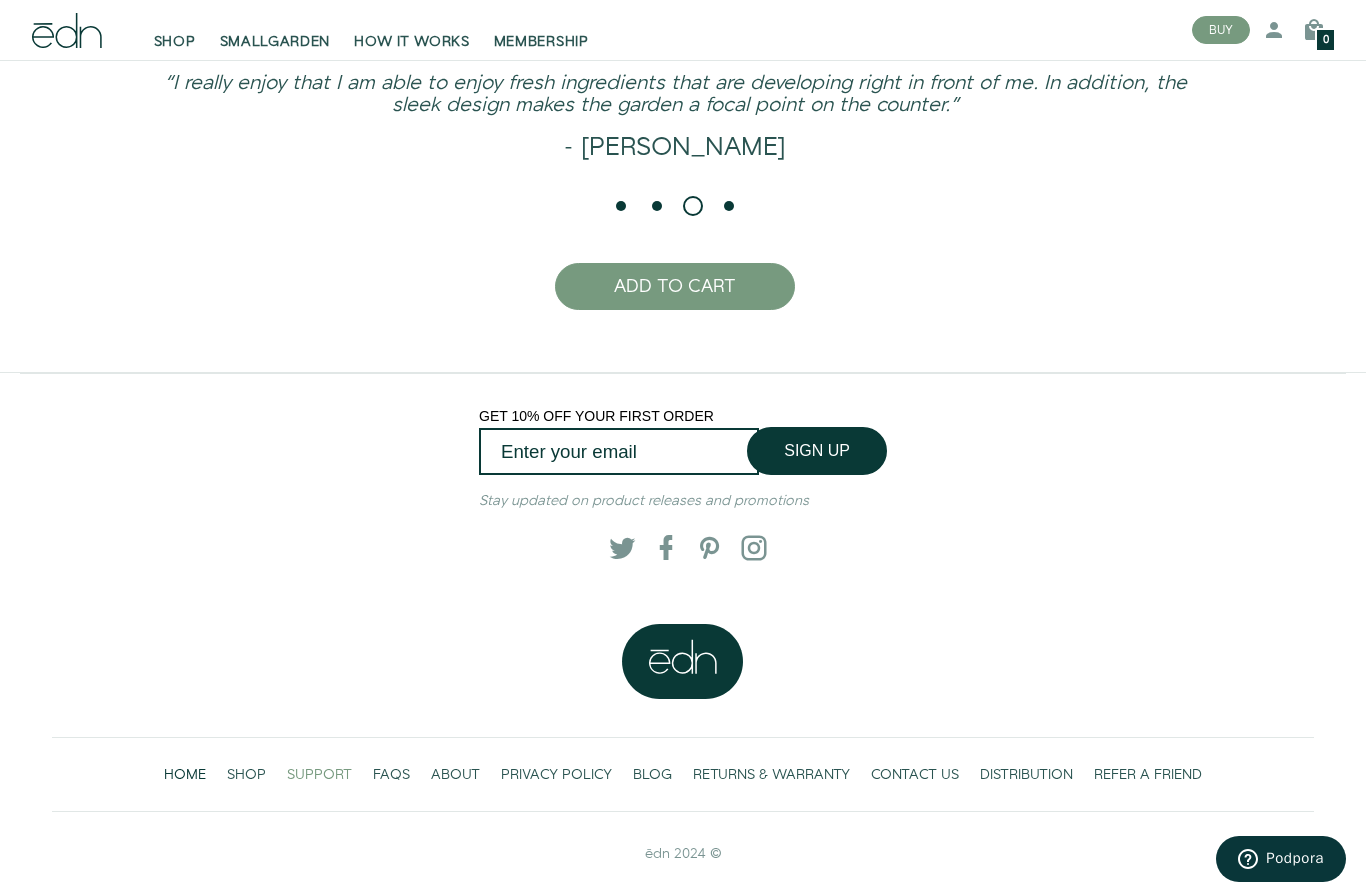 click on "SUPPORT" at bounding box center [319, 775] 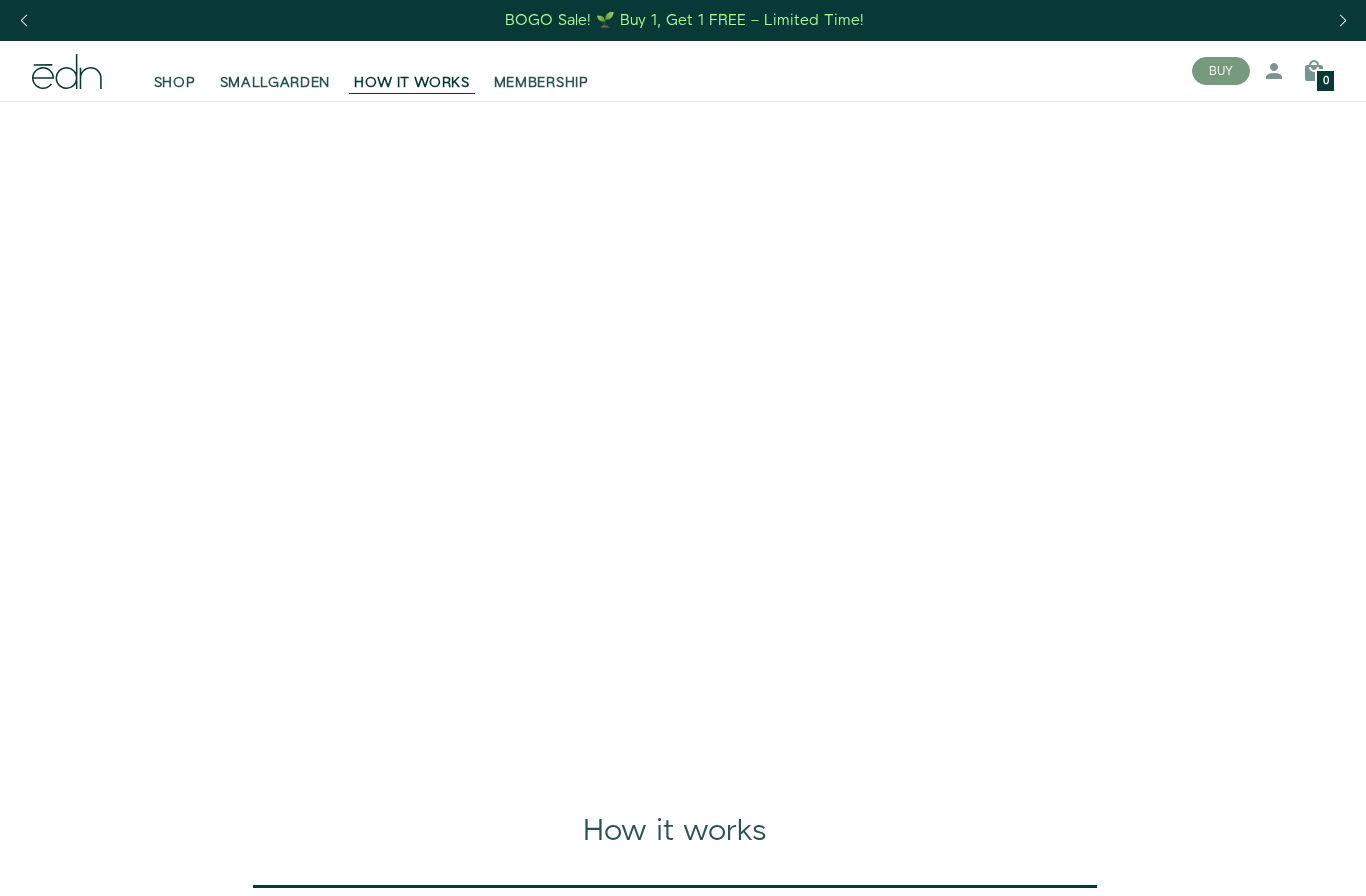 scroll, scrollTop: 0, scrollLeft: 0, axis: both 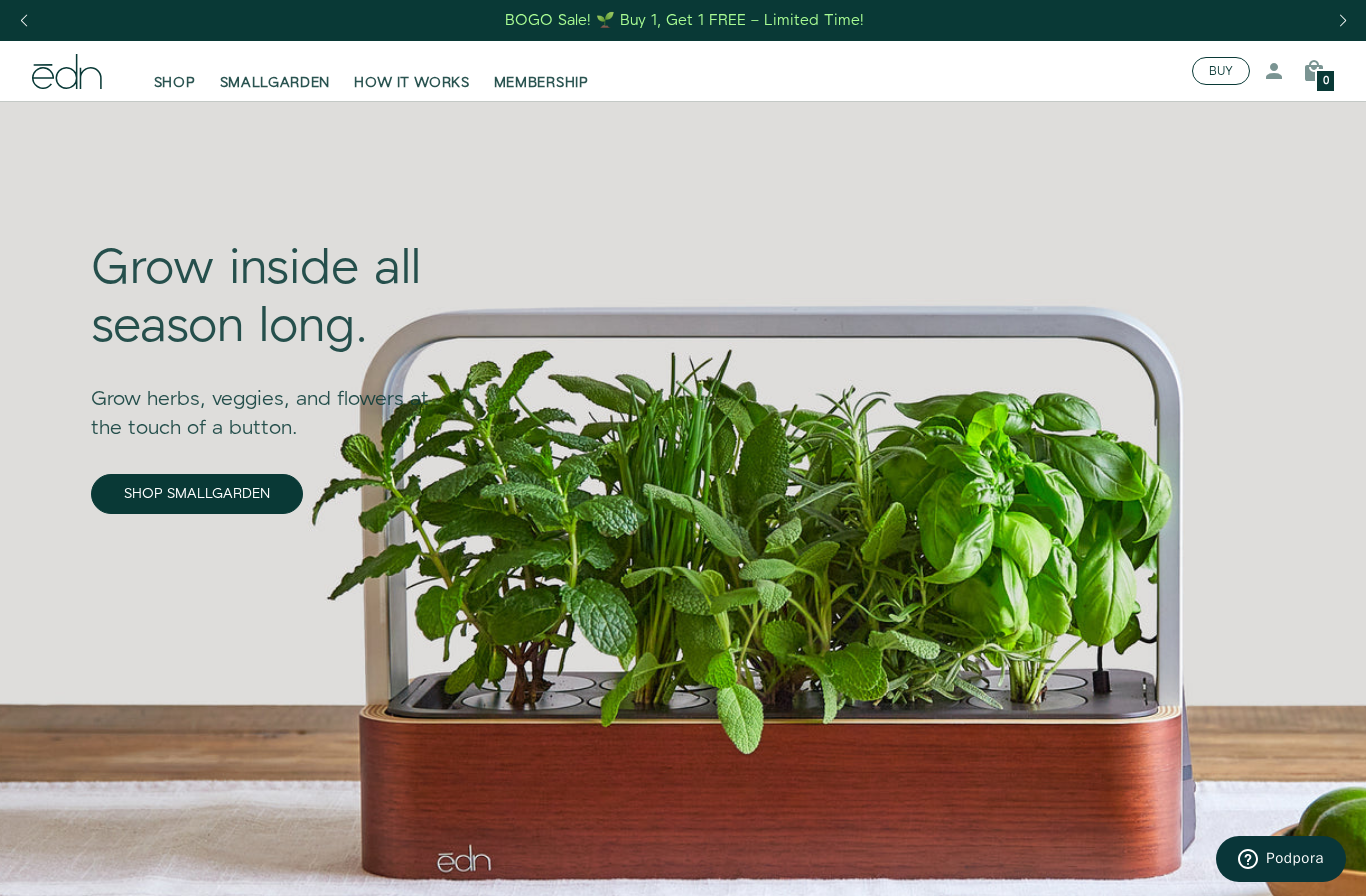 click on "BUY" at bounding box center [1221, 71] 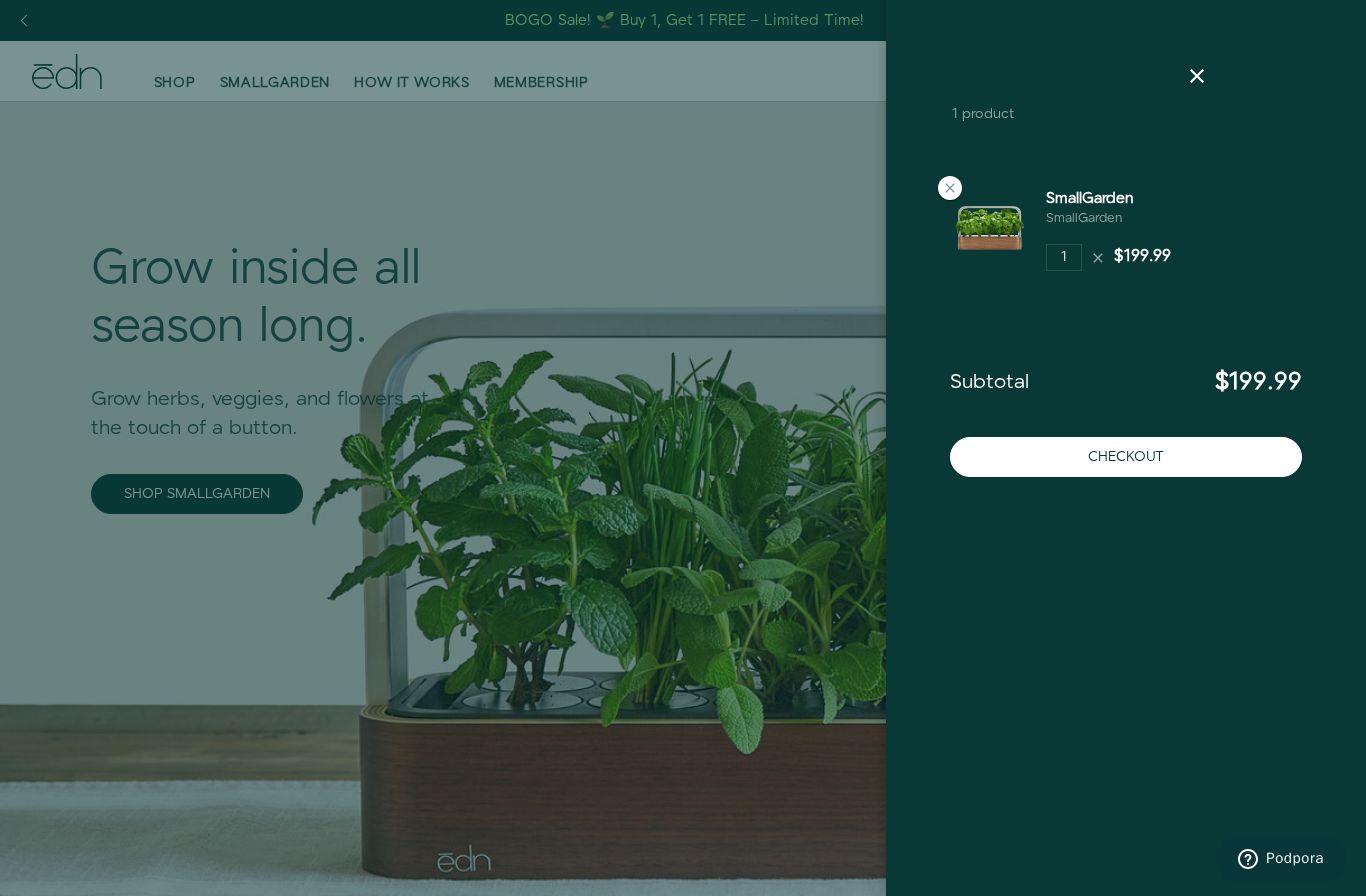 click on "Podpora" at bounding box center (1295, 858) 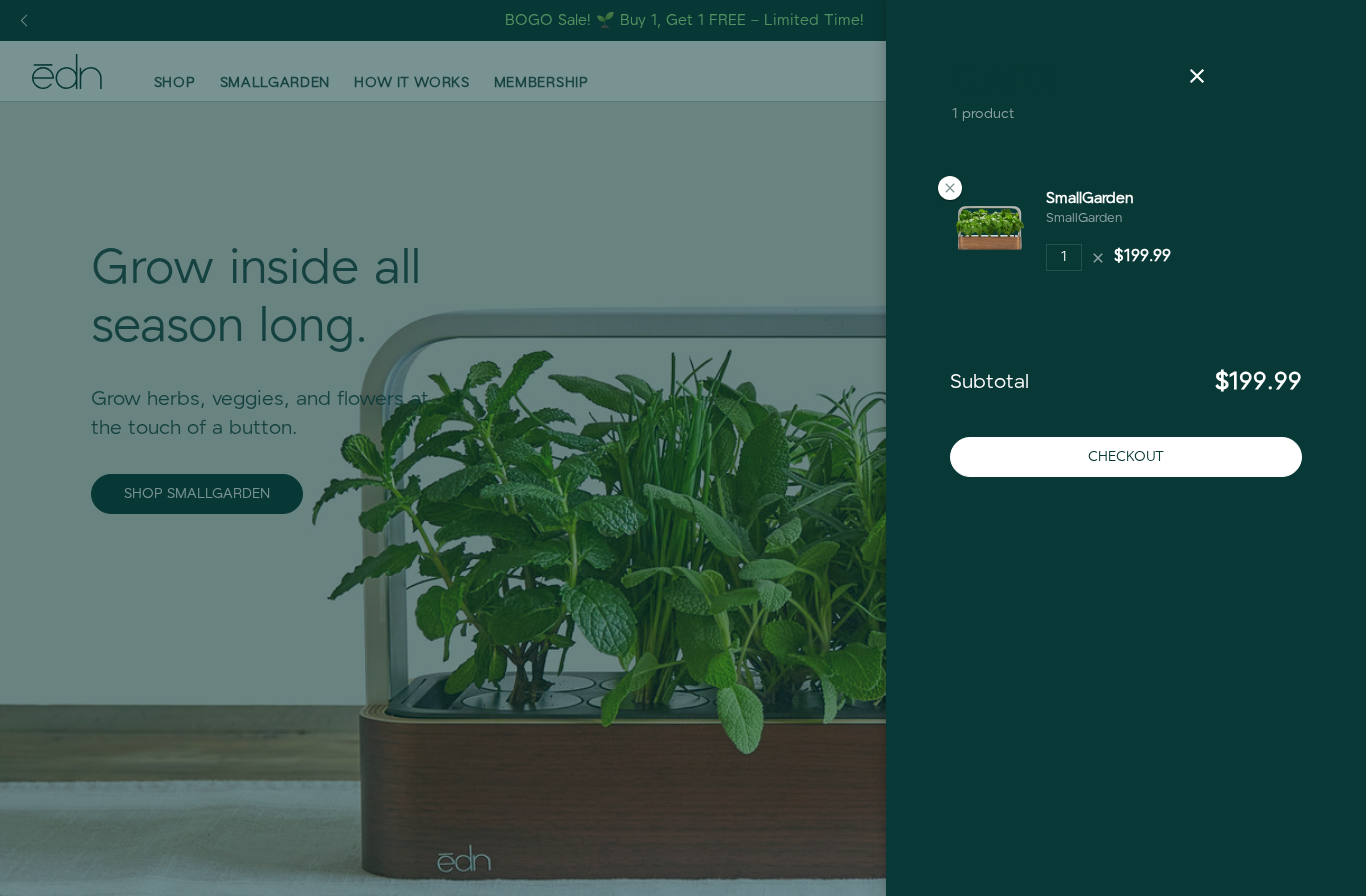 scroll, scrollTop: 0, scrollLeft: 0, axis: both 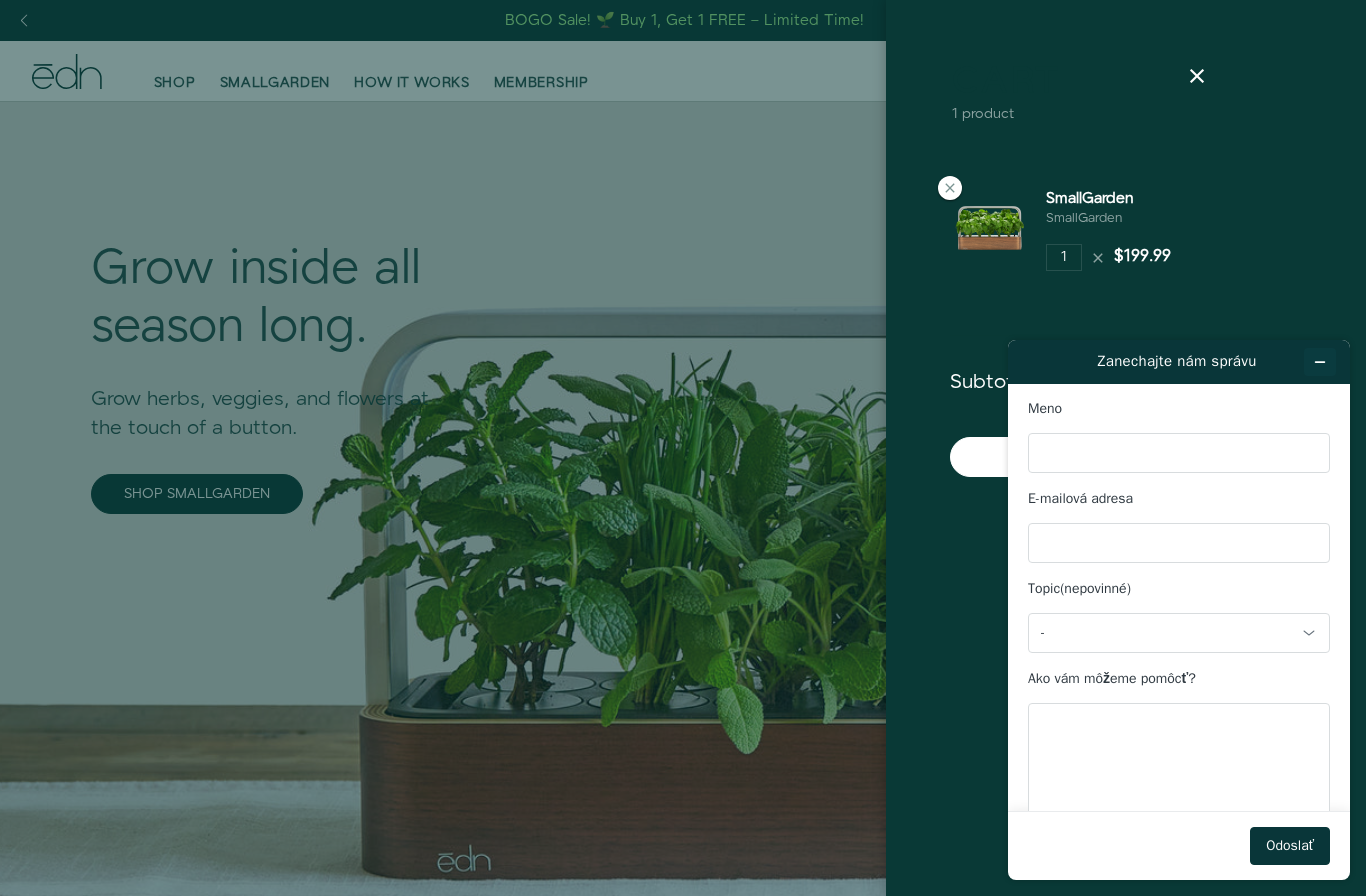 click 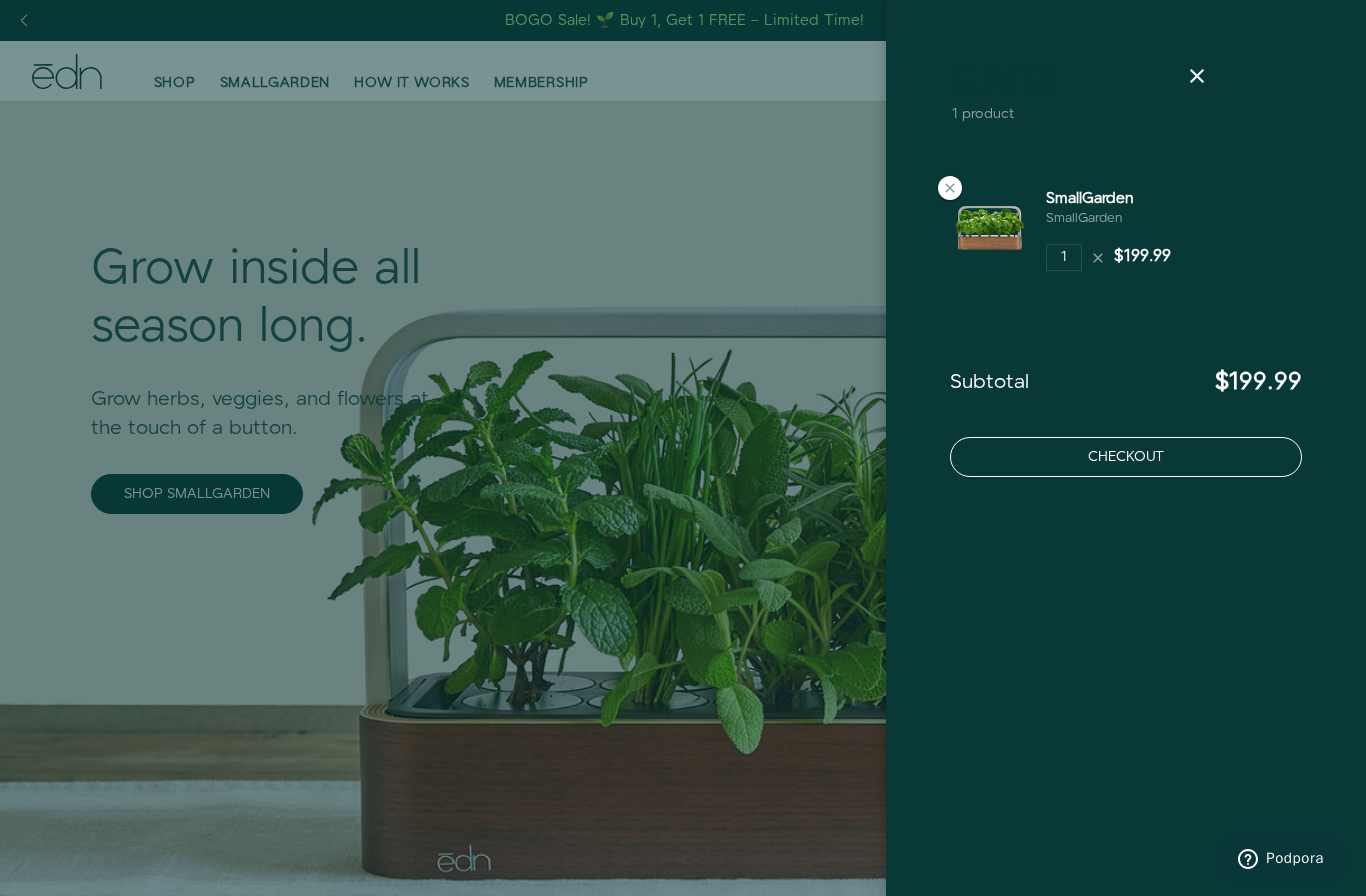 click on "Checkout" at bounding box center [1126, 457] 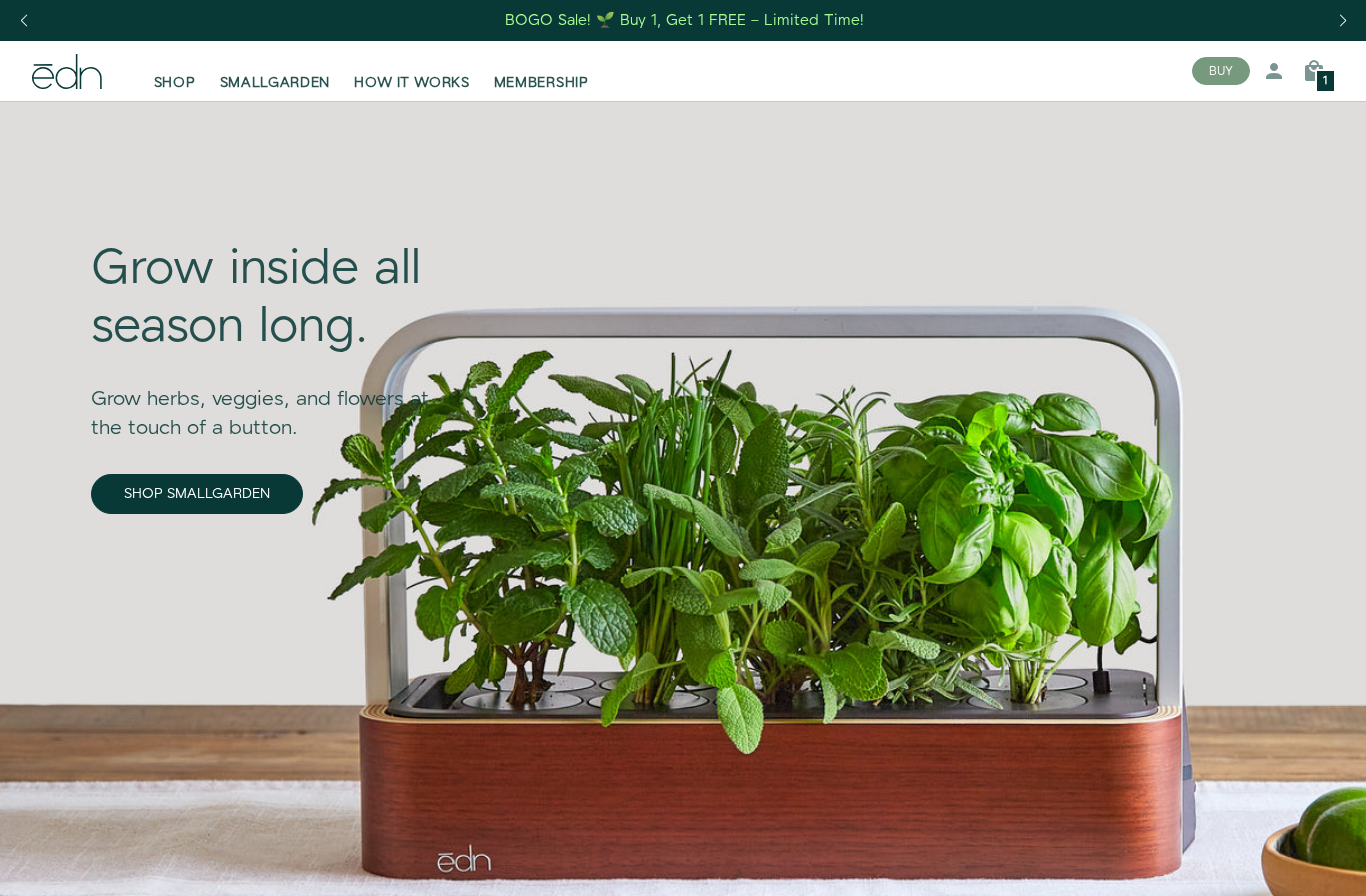 scroll, scrollTop: 0, scrollLeft: 0, axis: both 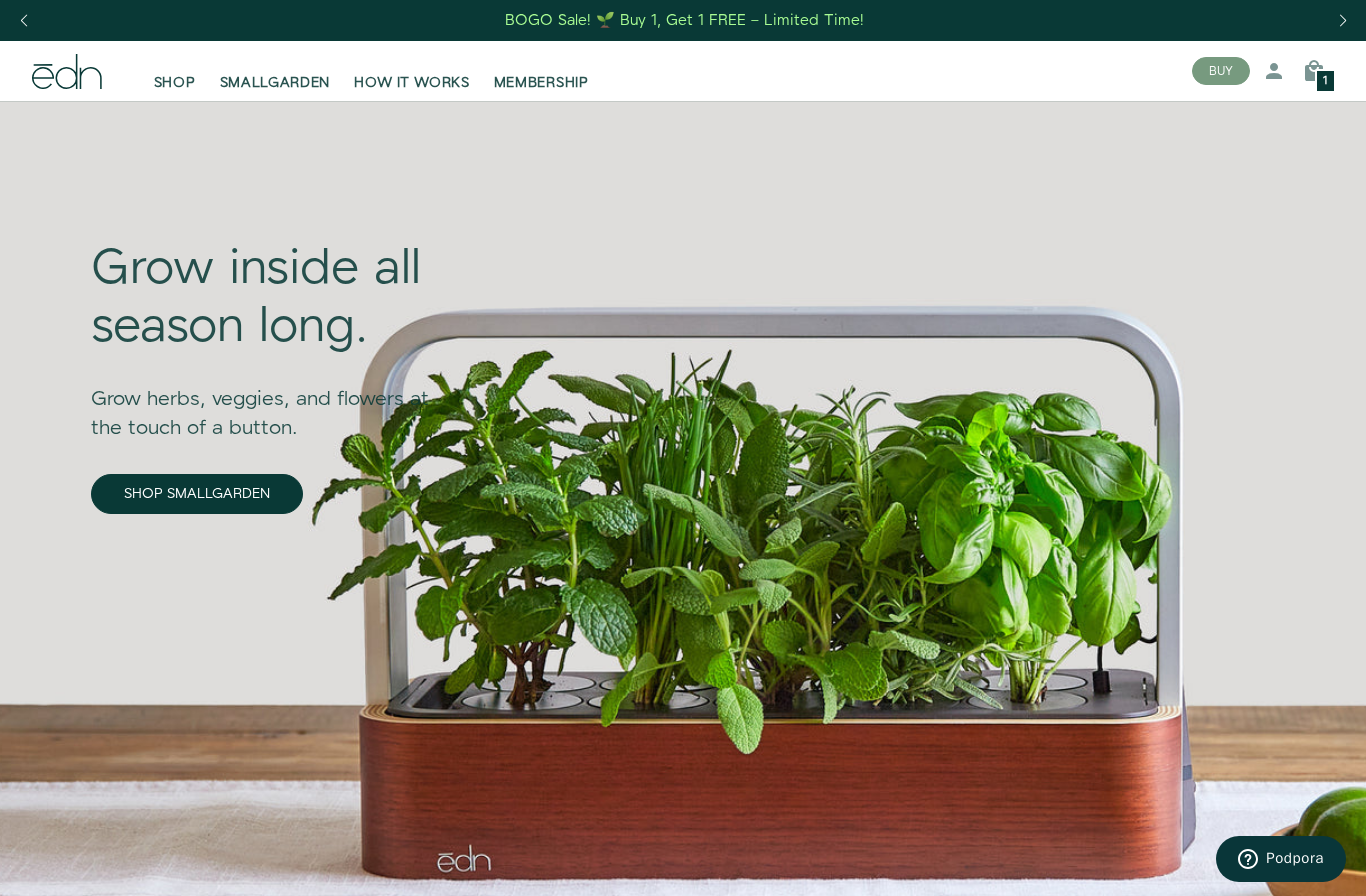click on "1" at bounding box center (1325, 81) 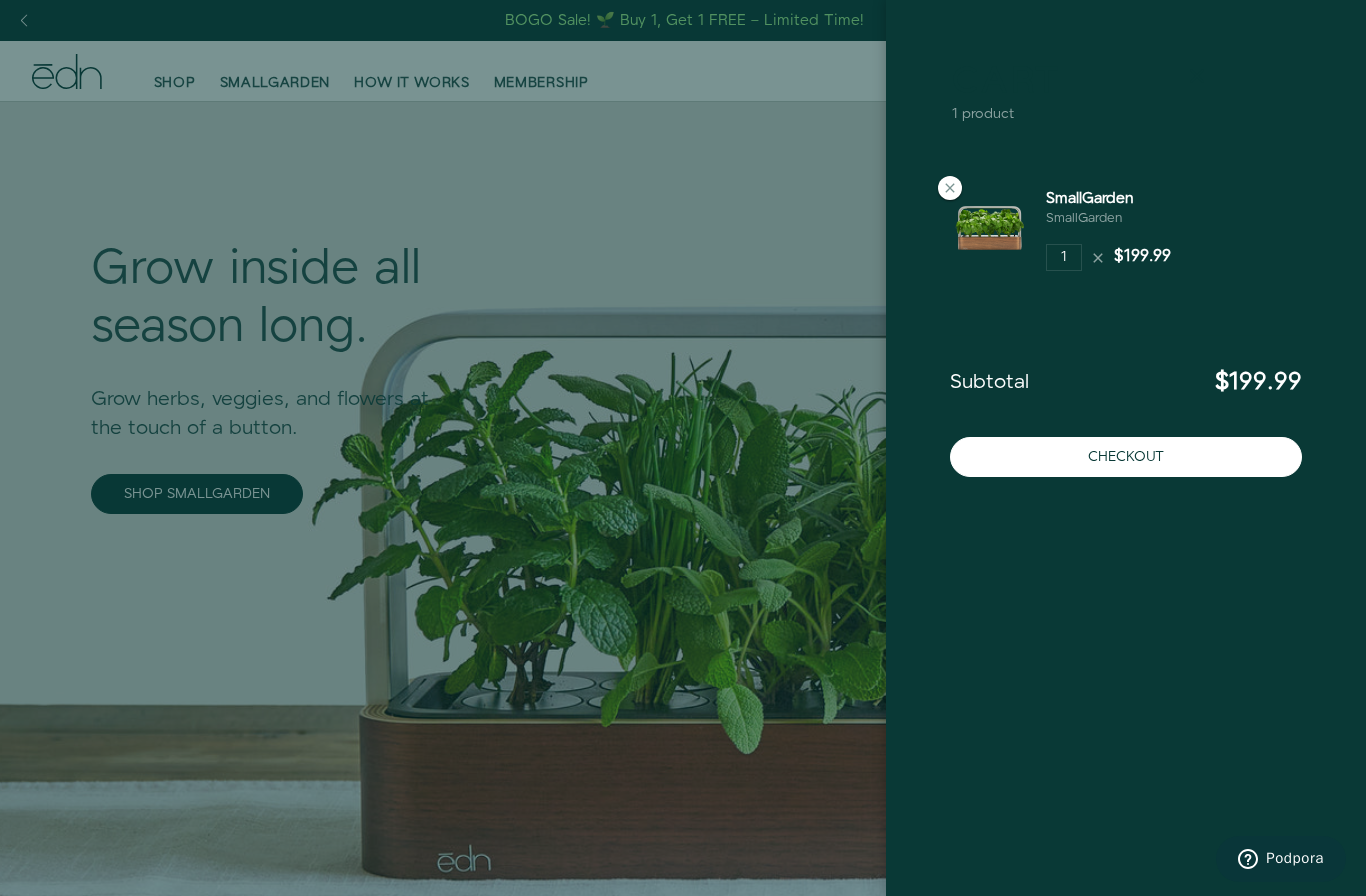 click at bounding box center (1197, 76) 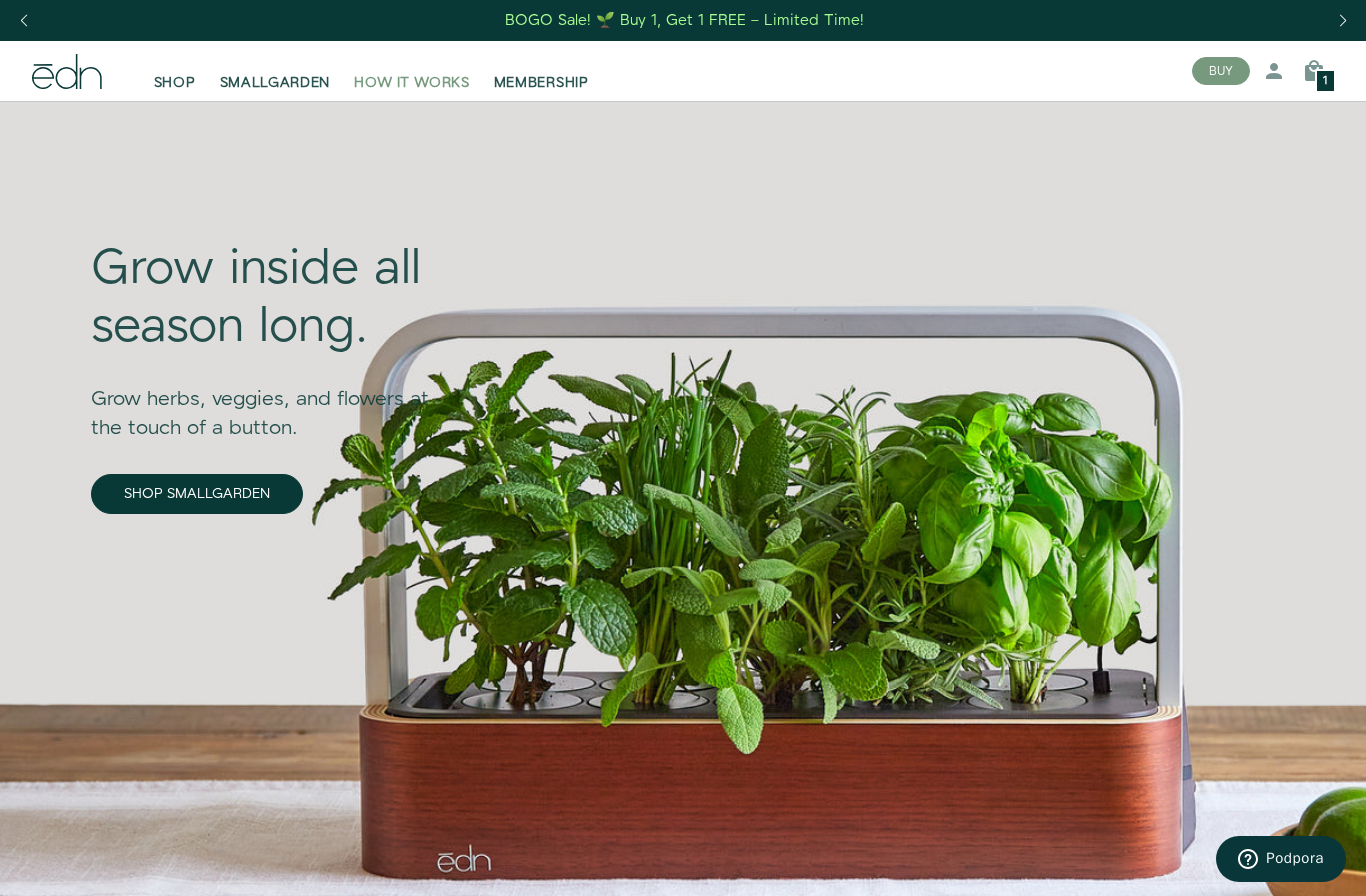 click on "HOW IT WORKS" at bounding box center (411, 83) 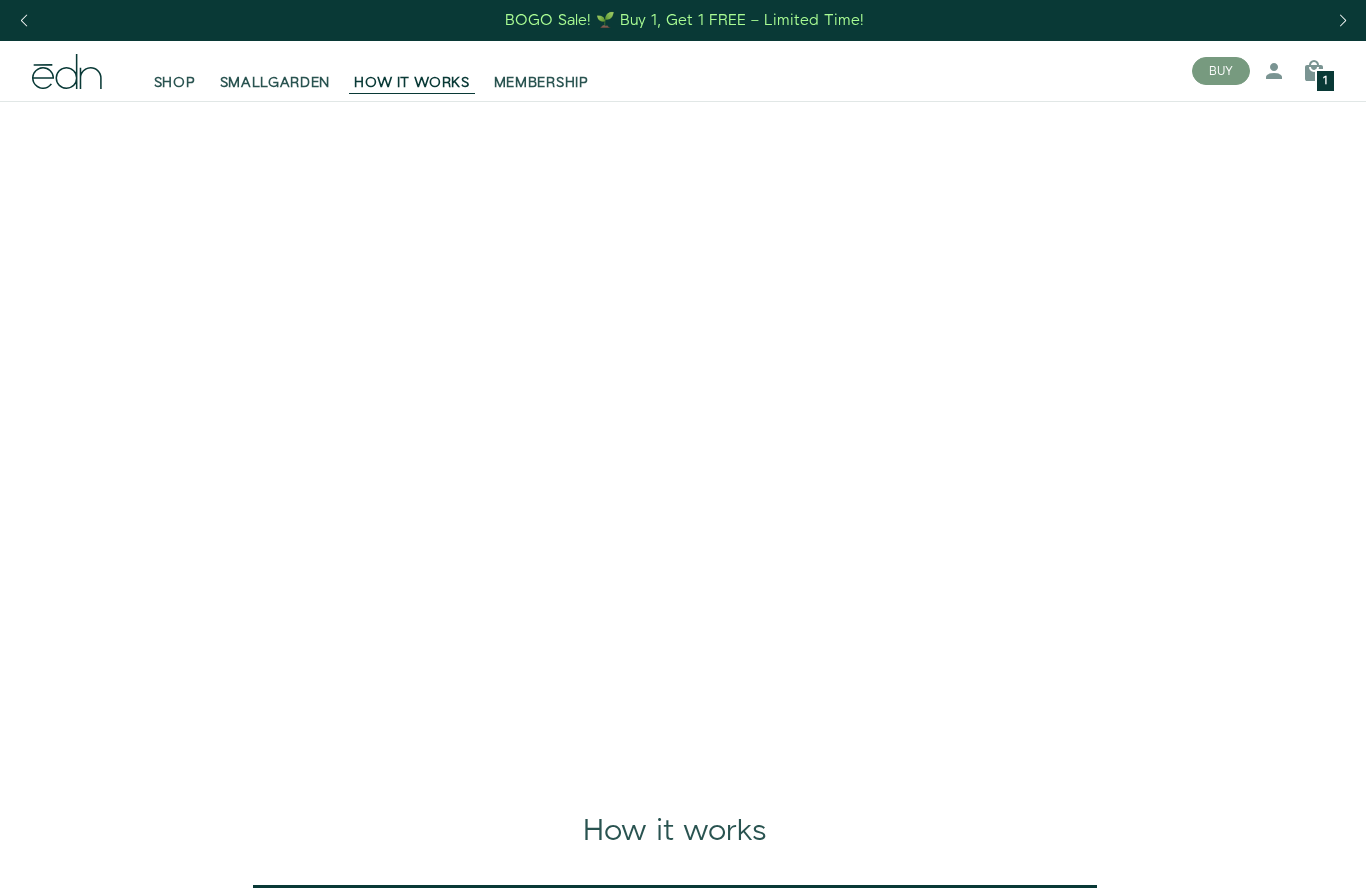 scroll, scrollTop: 0, scrollLeft: 0, axis: both 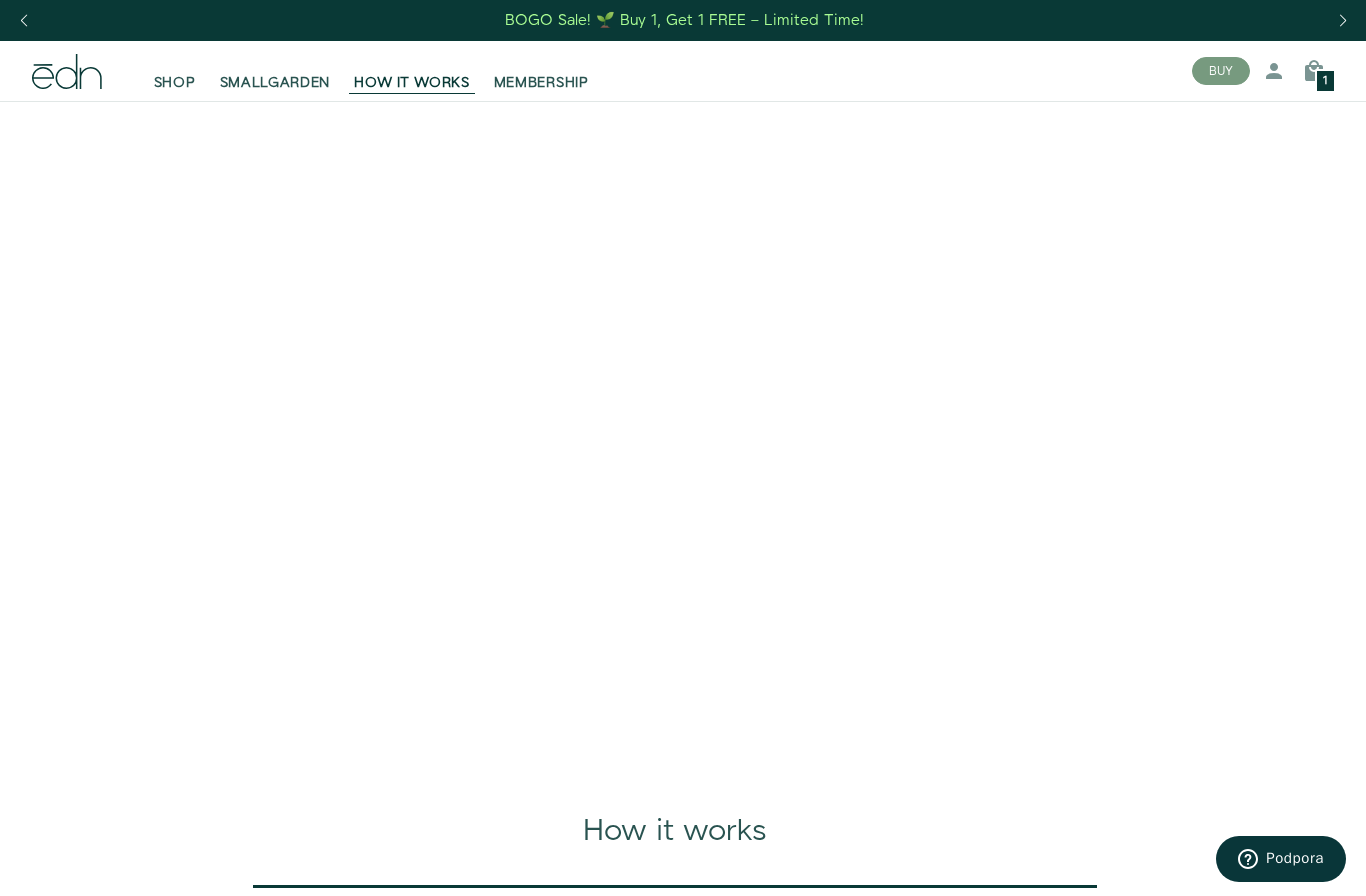 click at bounding box center (23, 21) 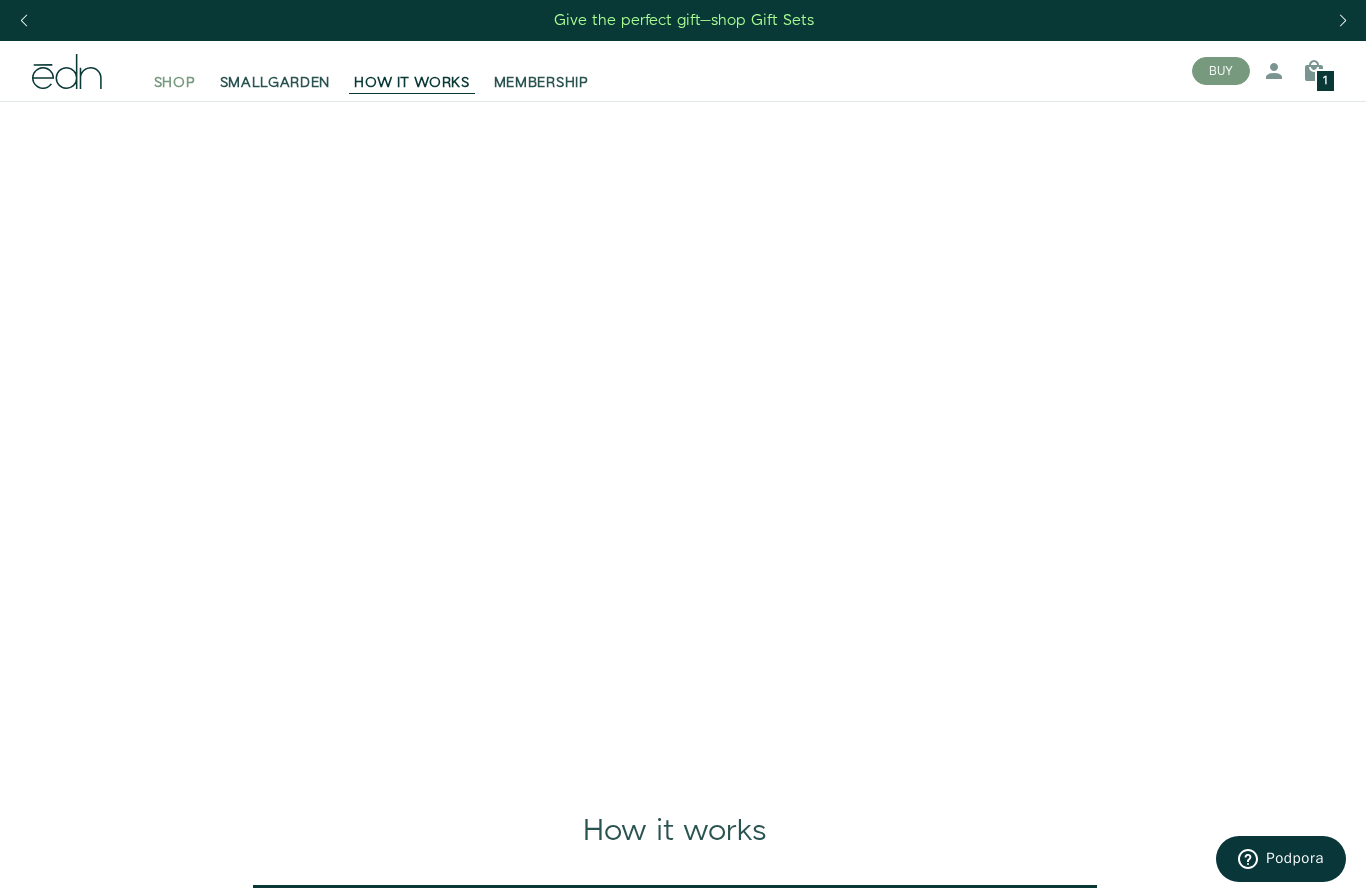 click on "SHOP" at bounding box center (175, 83) 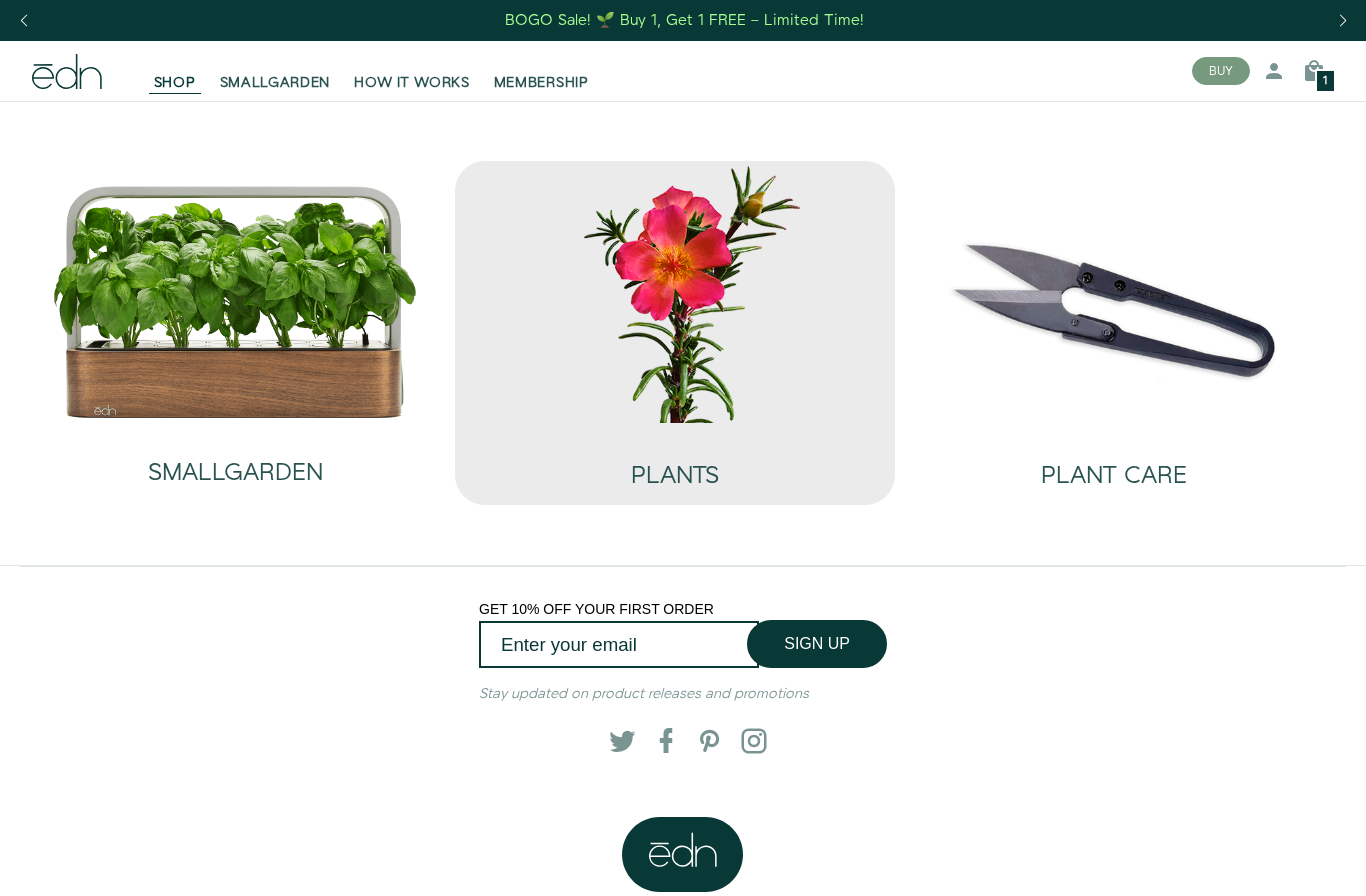 scroll, scrollTop: 0, scrollLeft: 0, axis: both 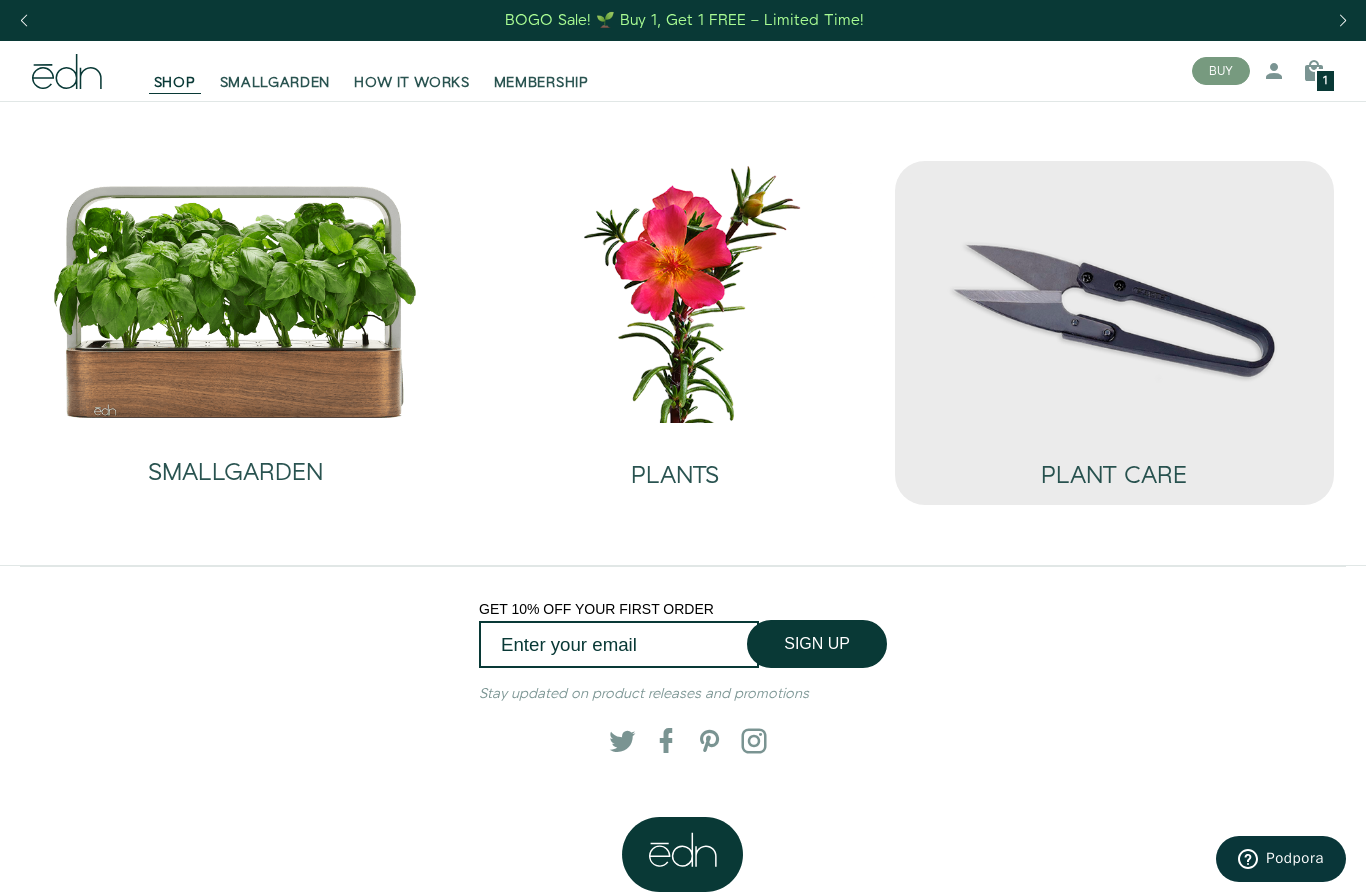 click at bounding box center (1114, 291) 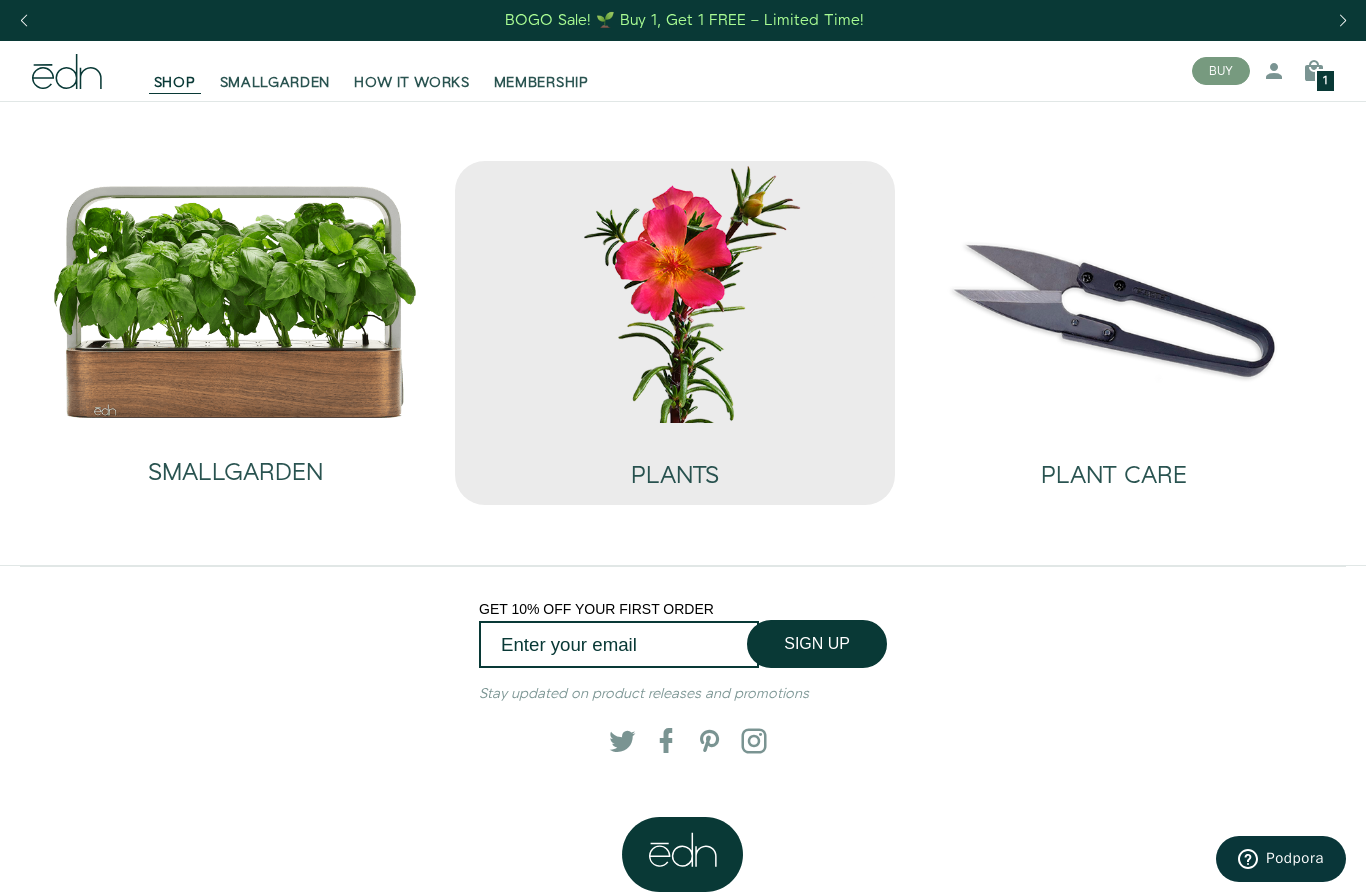 click at bounding box center (674, 291) 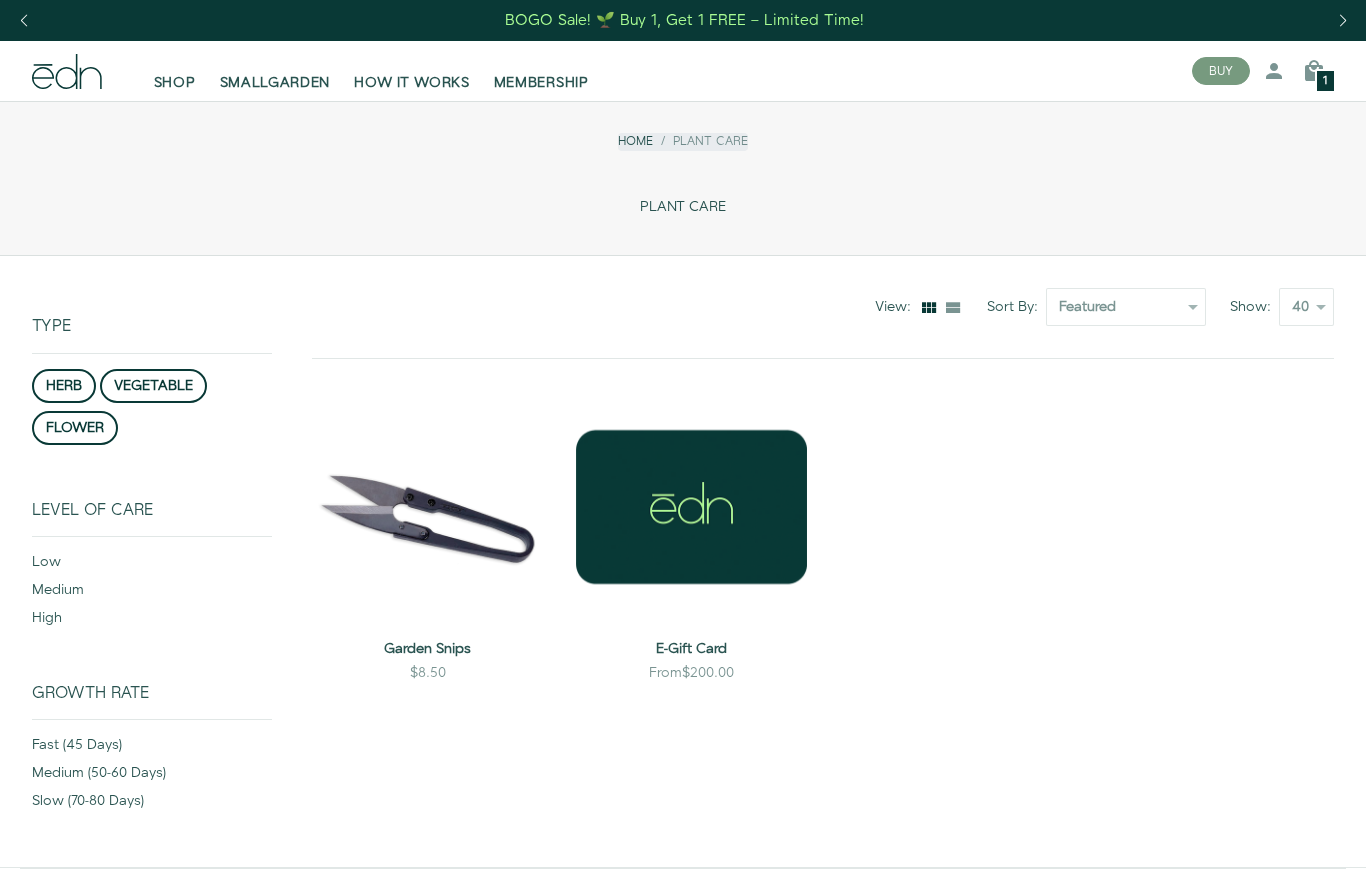 scroll, scrollTop: 0, scrollLeft: 0, axis: both 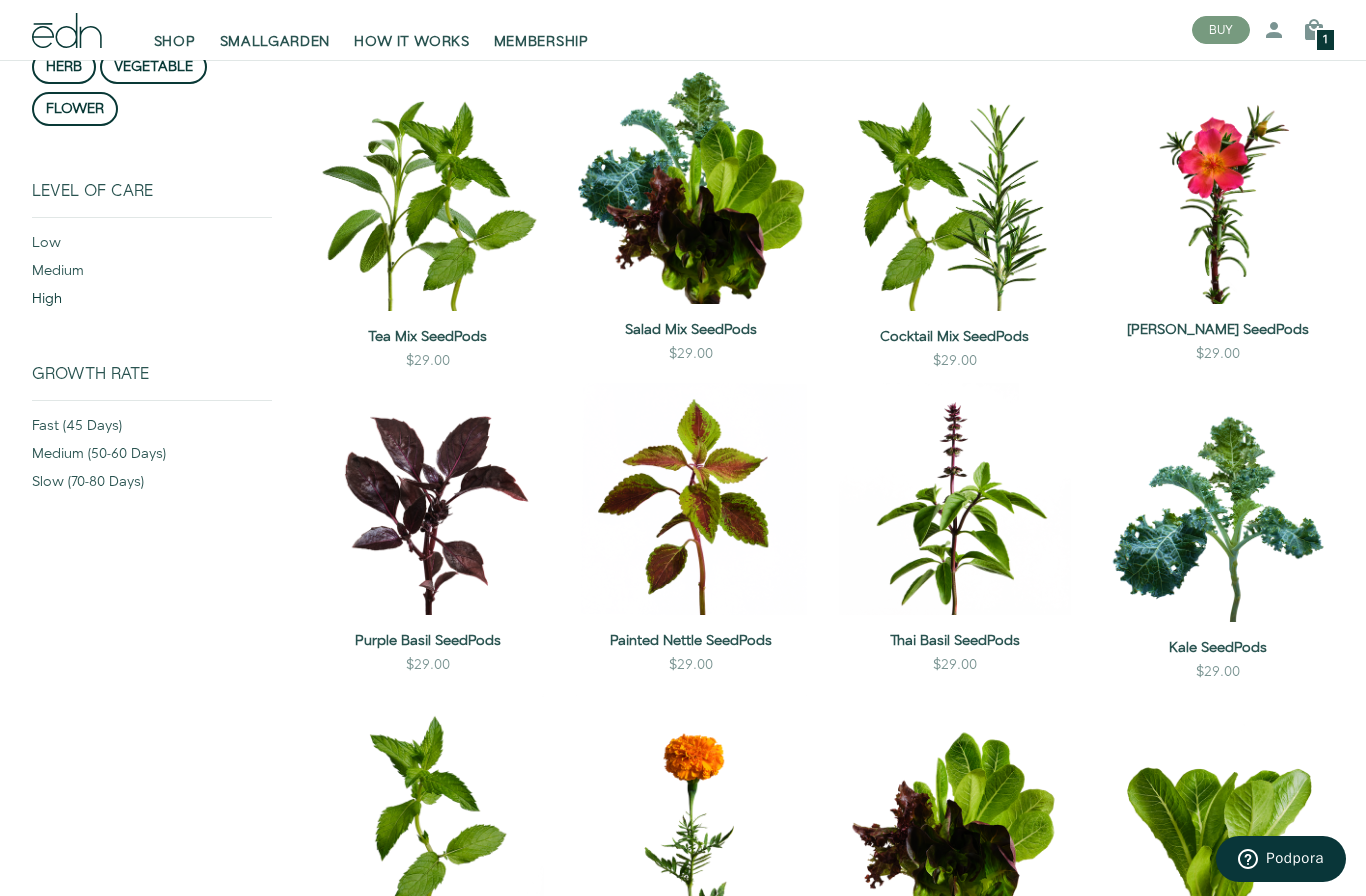 click on "high" at bounding box center [152, 303] 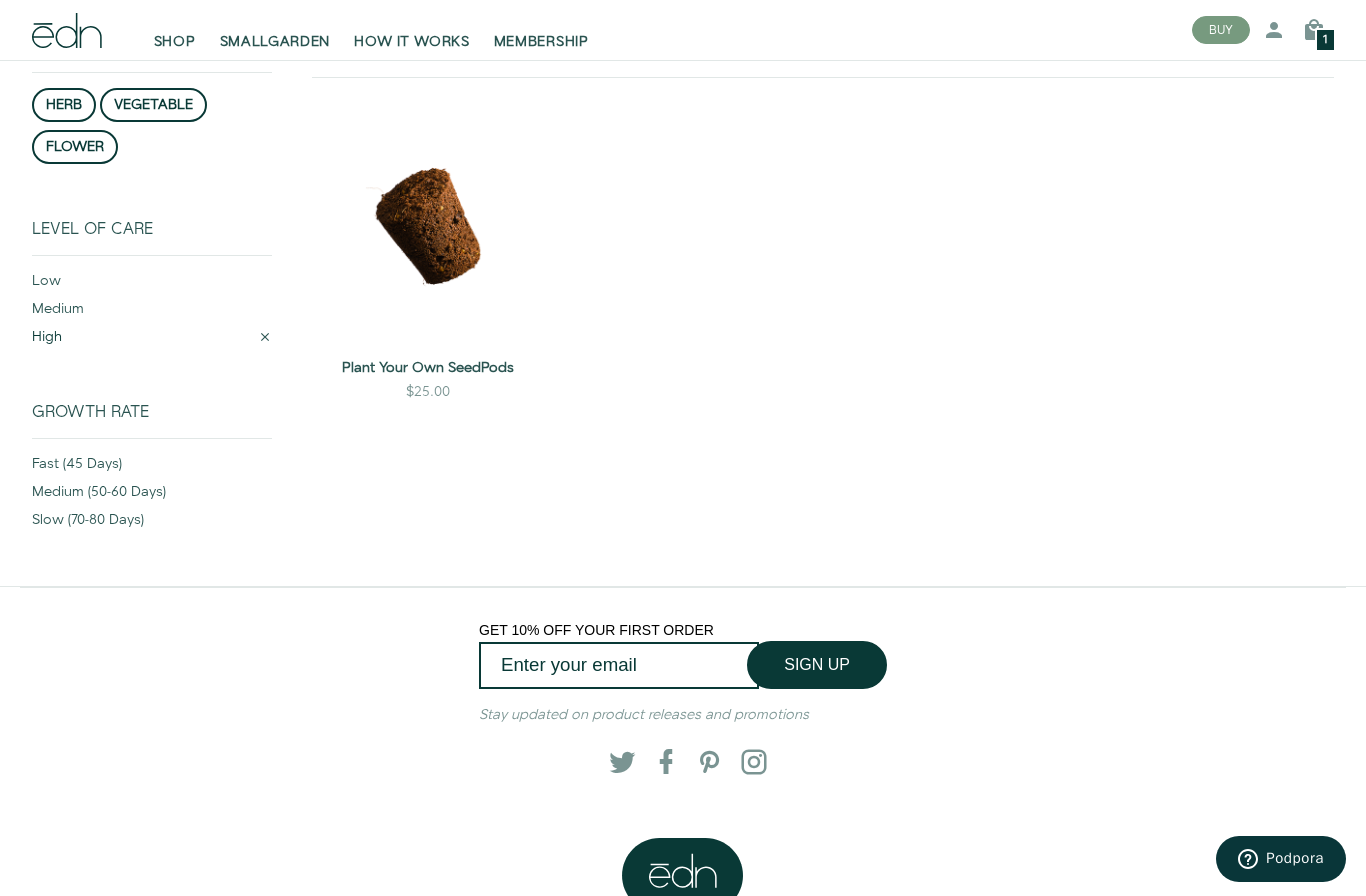 scroll, scrollTop: 255, scrollLeft: 0, axis: vertical 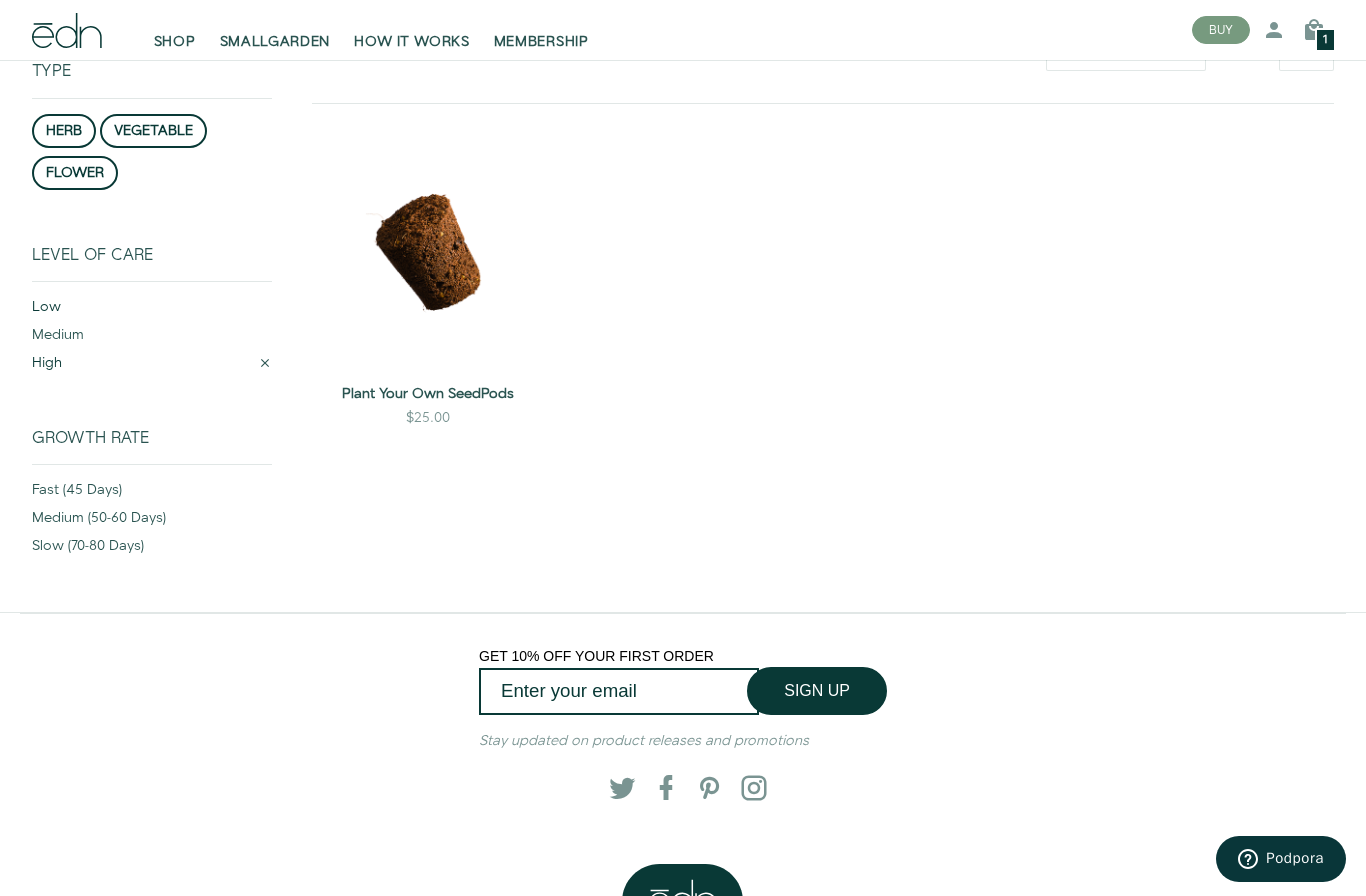 click on "low" at bounding box center [152, 311] 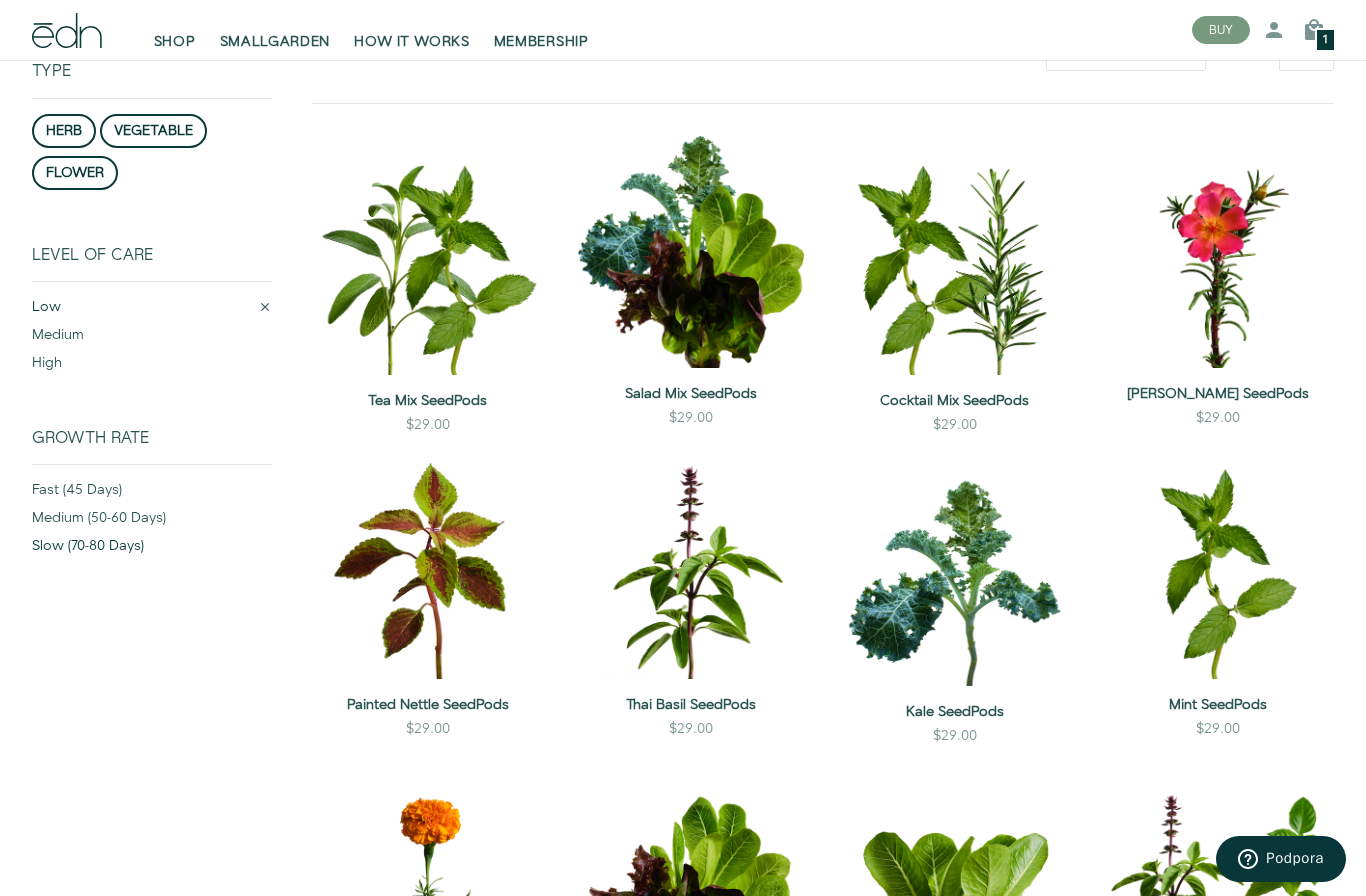 click on "slow (70-80 days)" at bounding box center [152, 550] 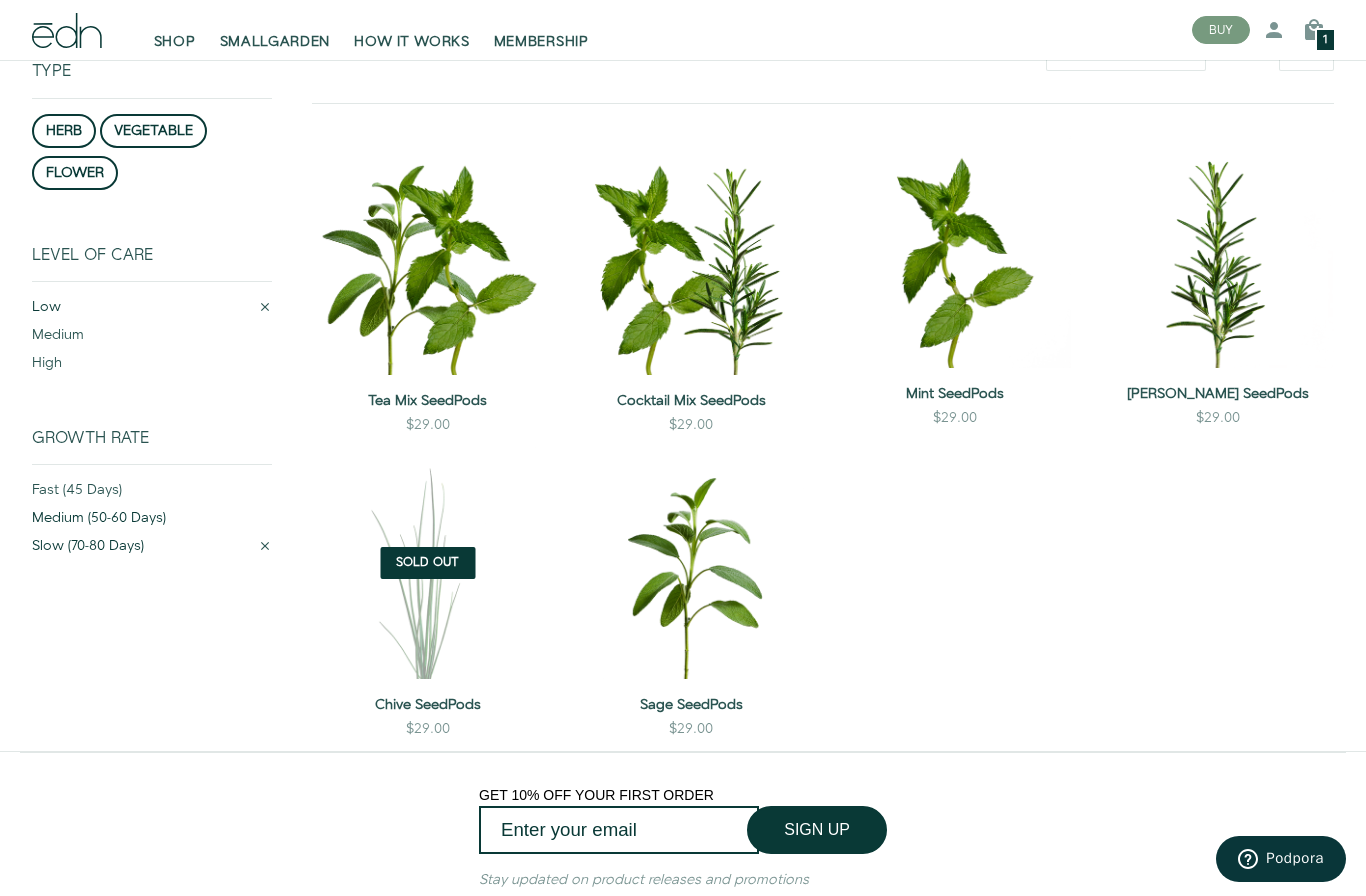 click on "medium (50-60 days)" at bounding box center (152, 522) 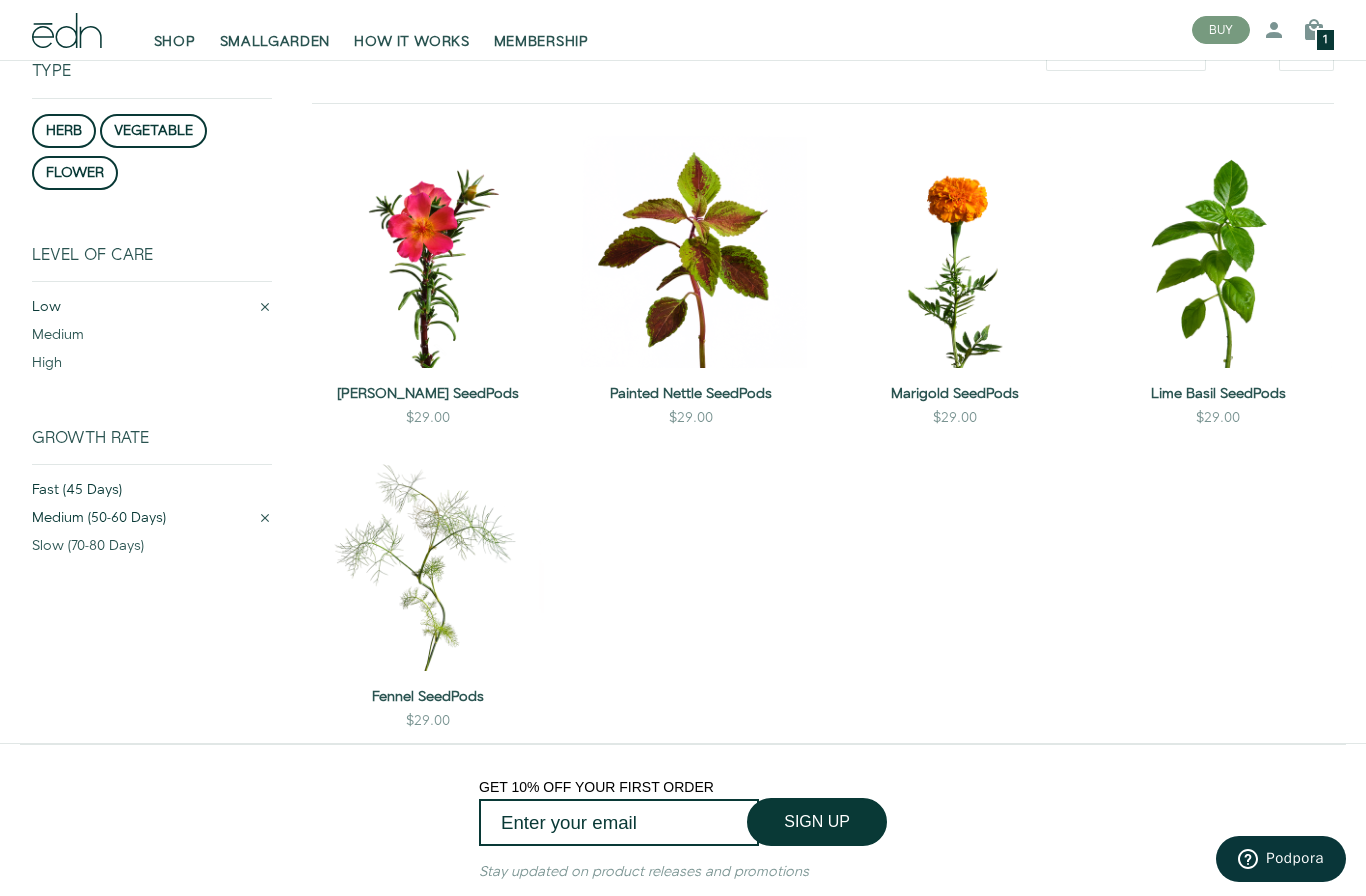 click on "fast (45 days)" at bounding box center [152, 494] 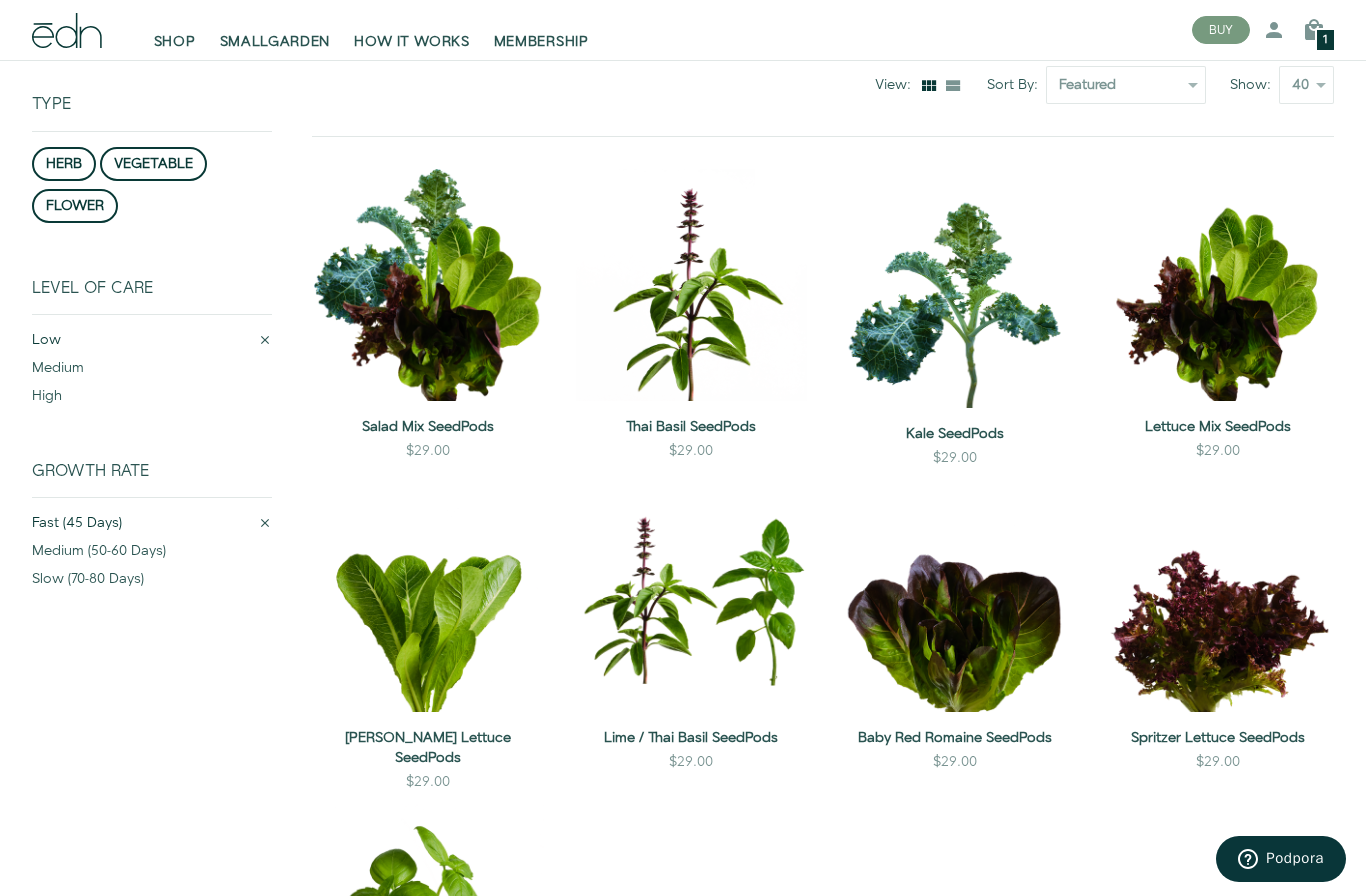 scroll, scrollTop: 0, scrollLeft: 0, axis: both 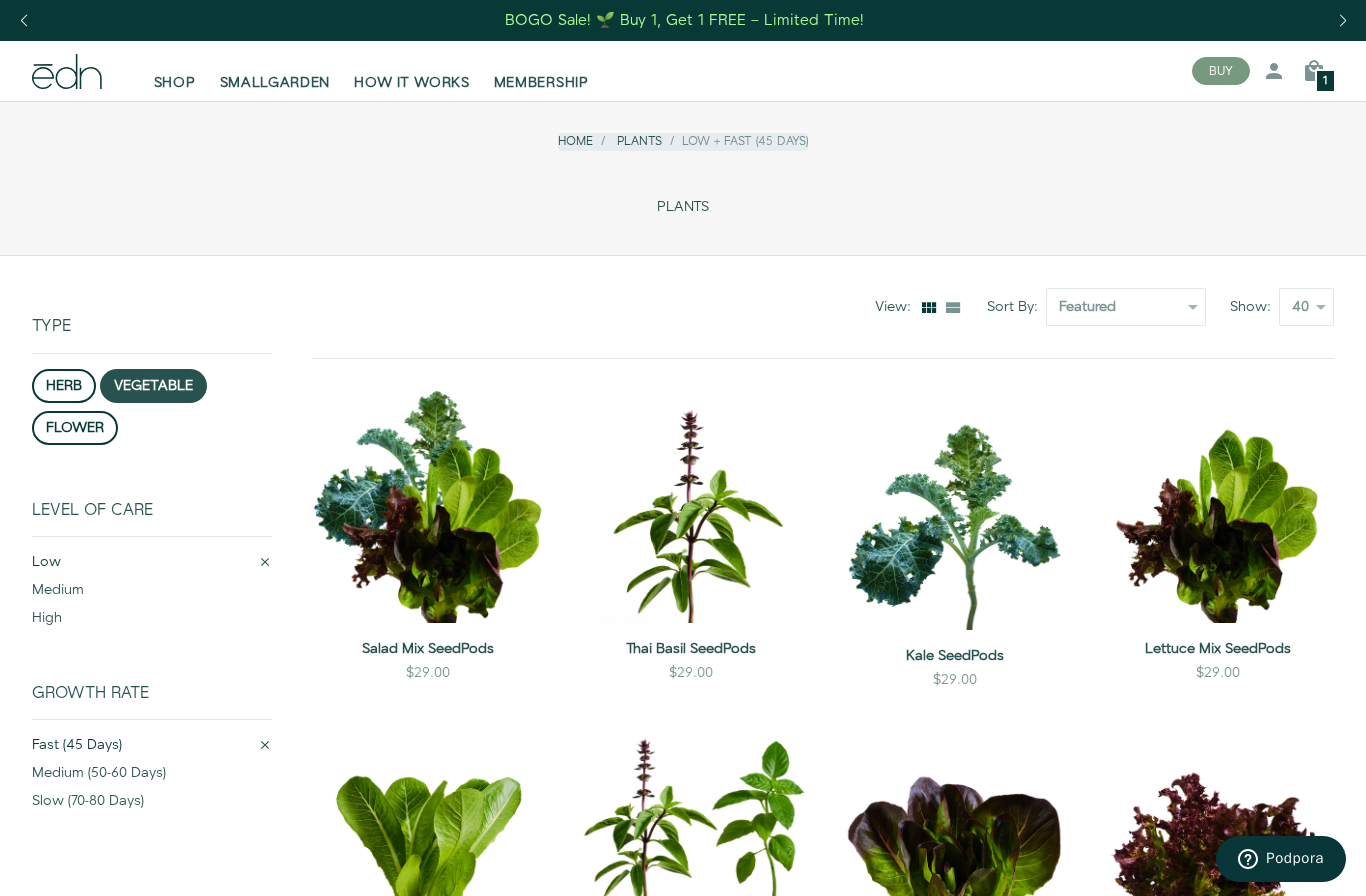 click on "vegetable" at bounding box center [153, 386] 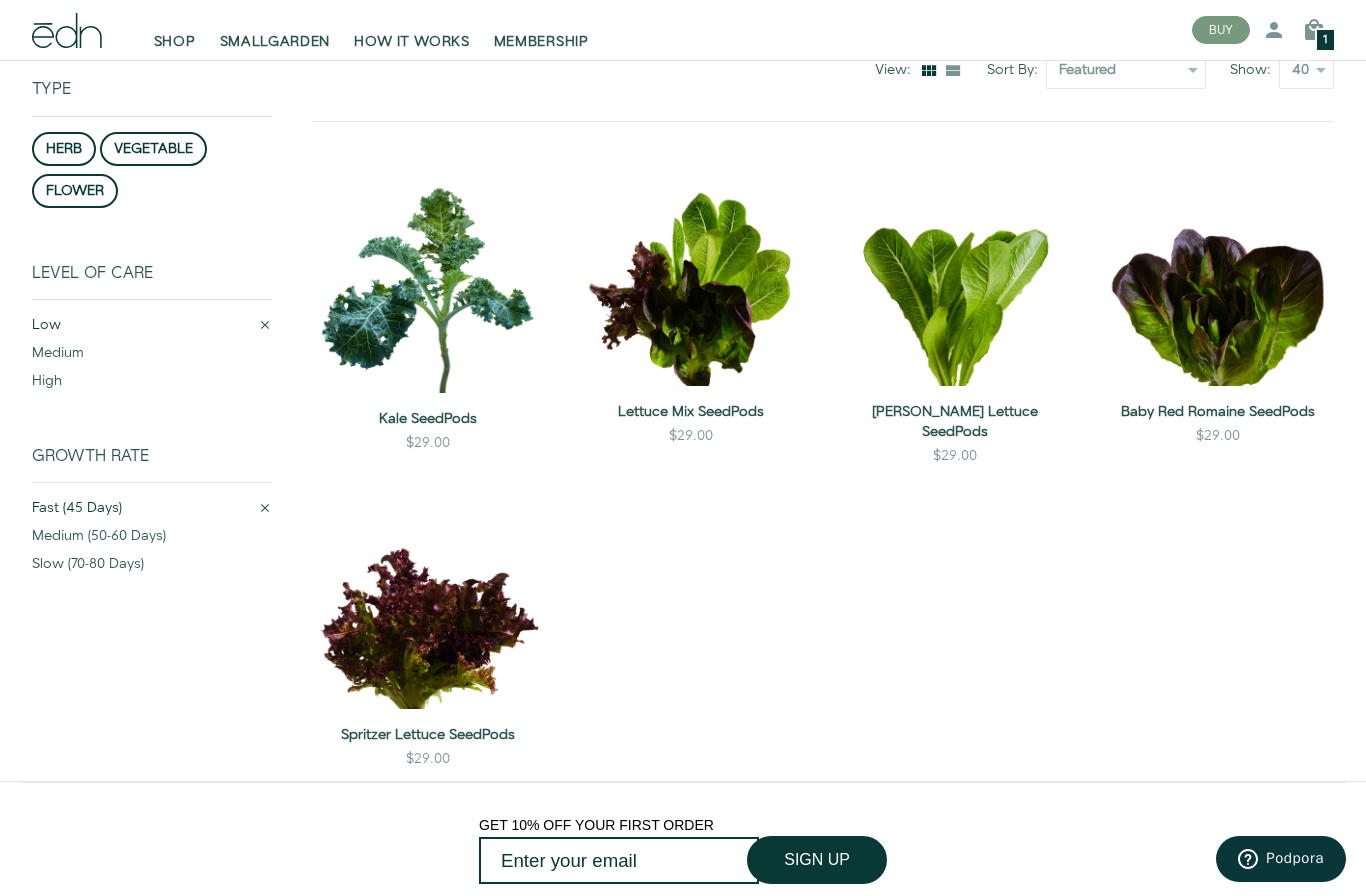 scroll, scrollTop: 255, scrollLeft: 0, axis: vertical 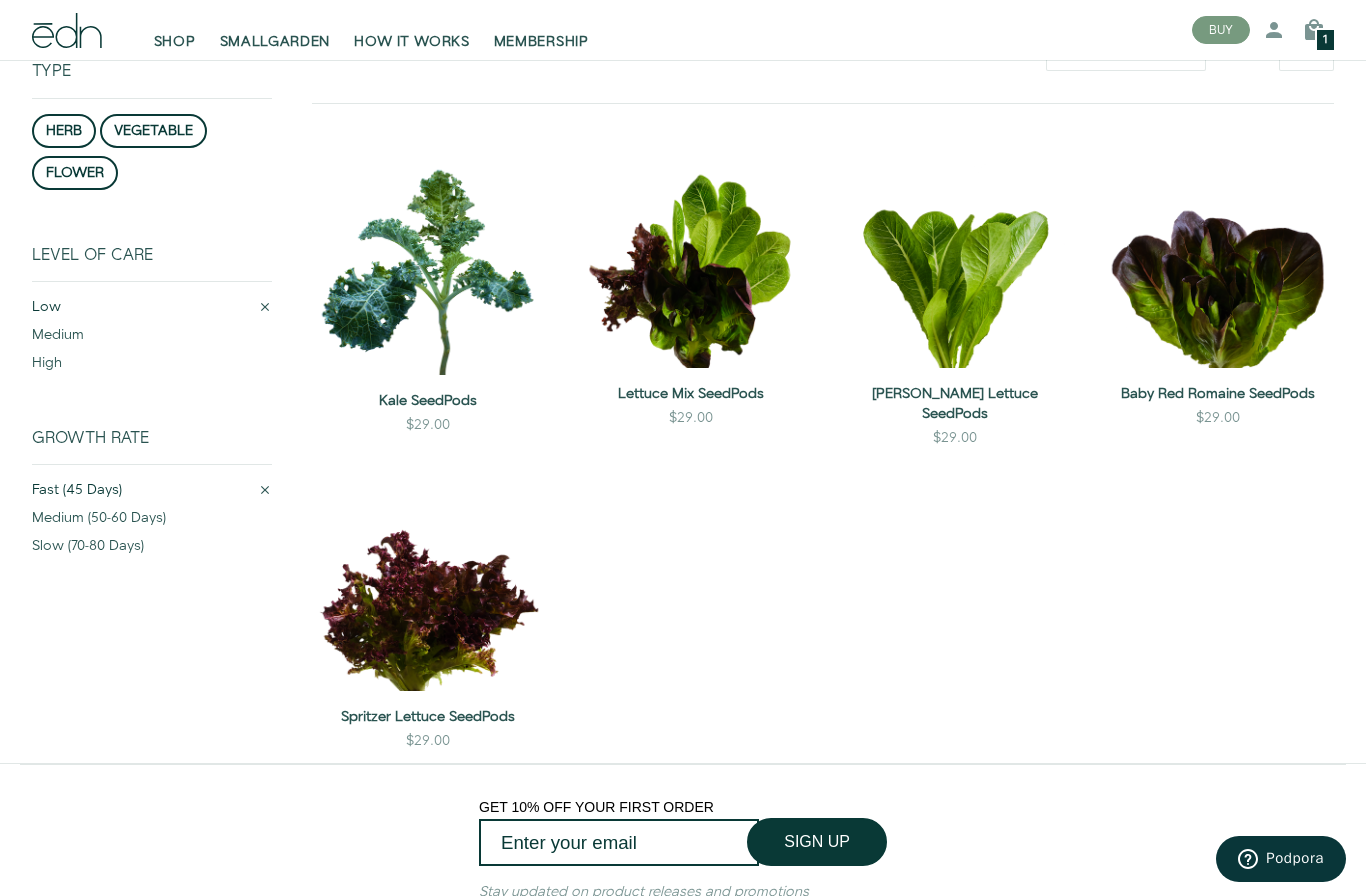 click on "low" at bounding box center (145, 311) 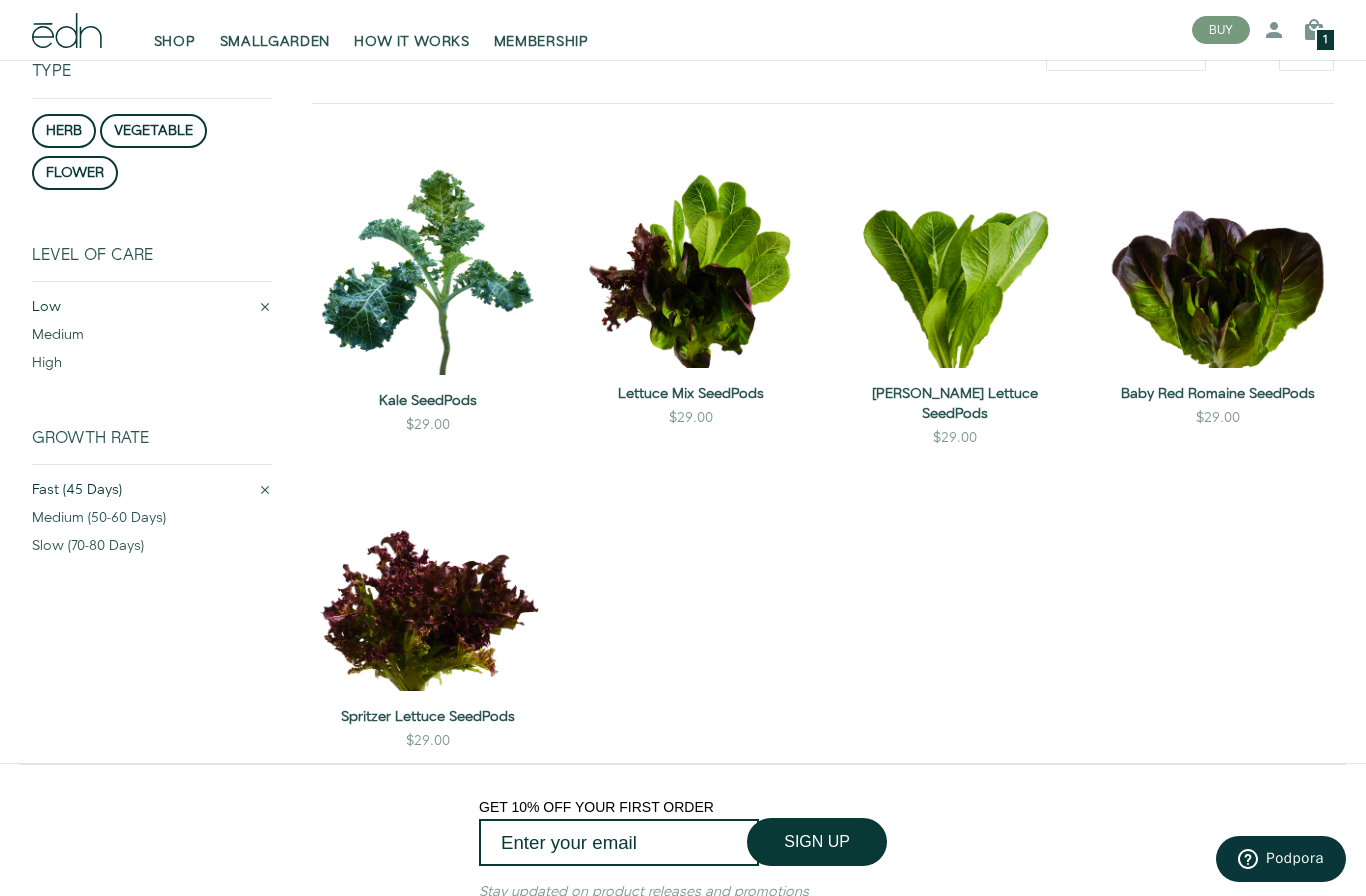 click on "low" at bounding box center (145, 311) 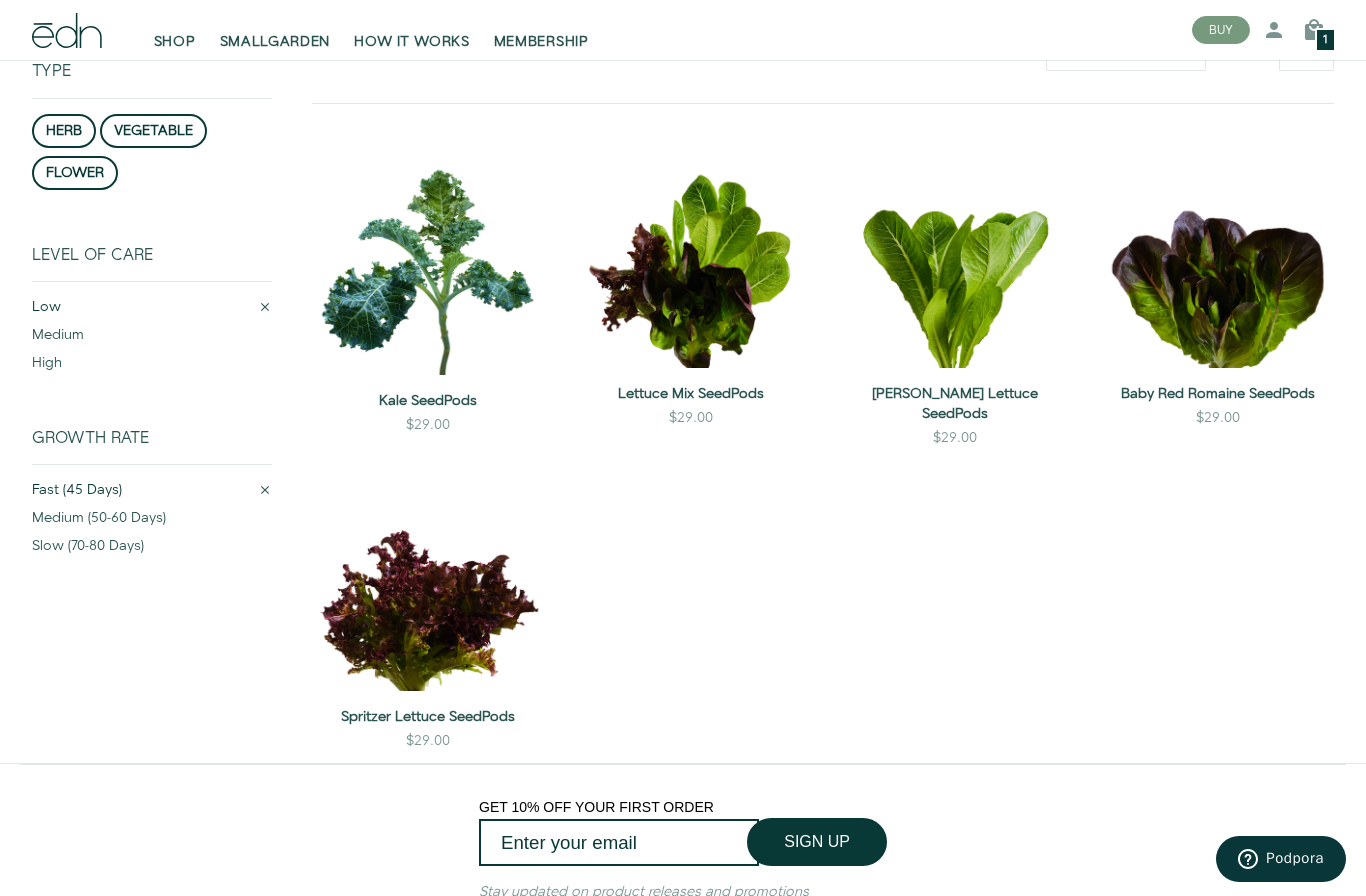 click 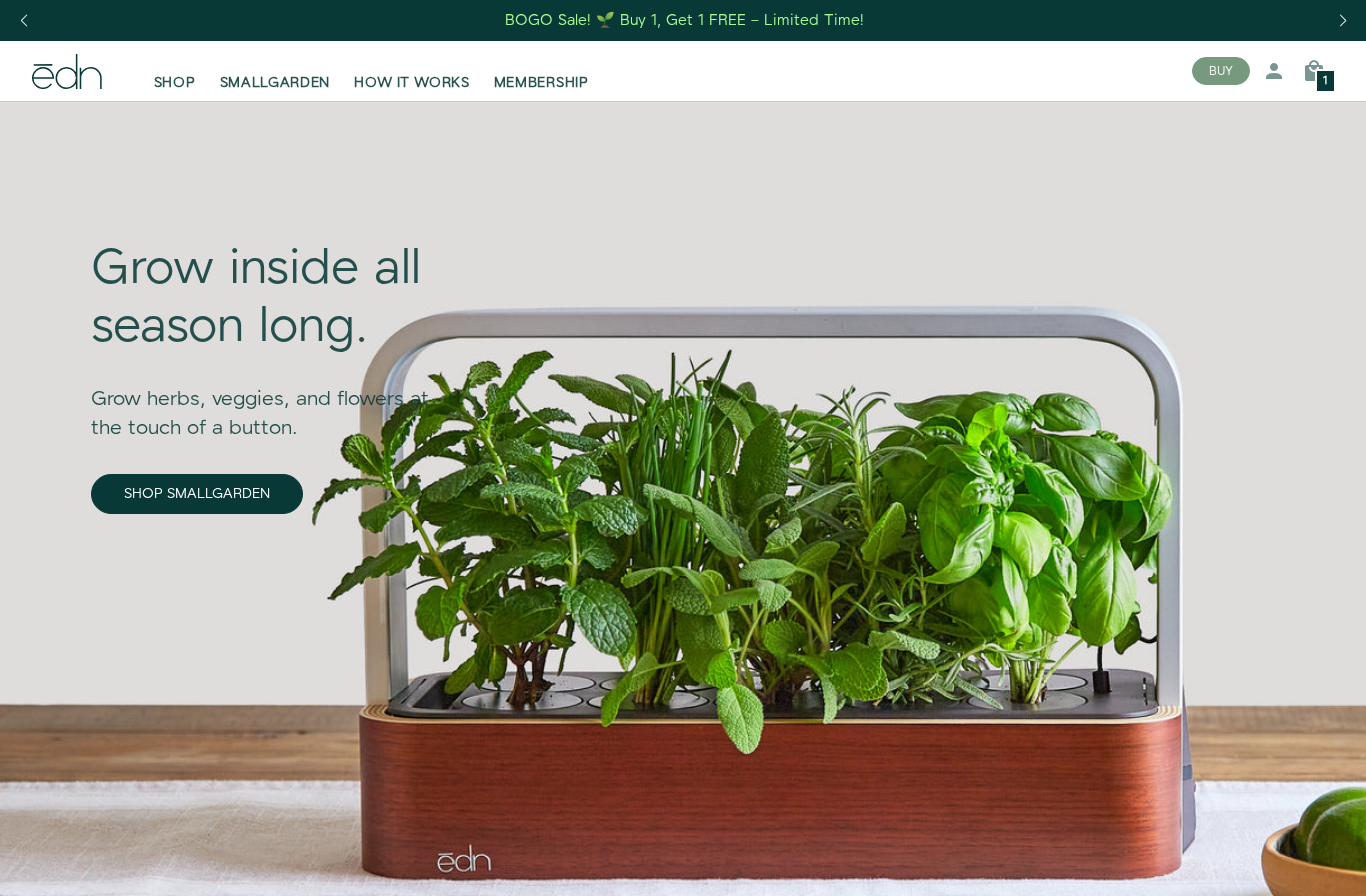 scroll, scrollTop: 0, scrollLeft: 0, axis: both 